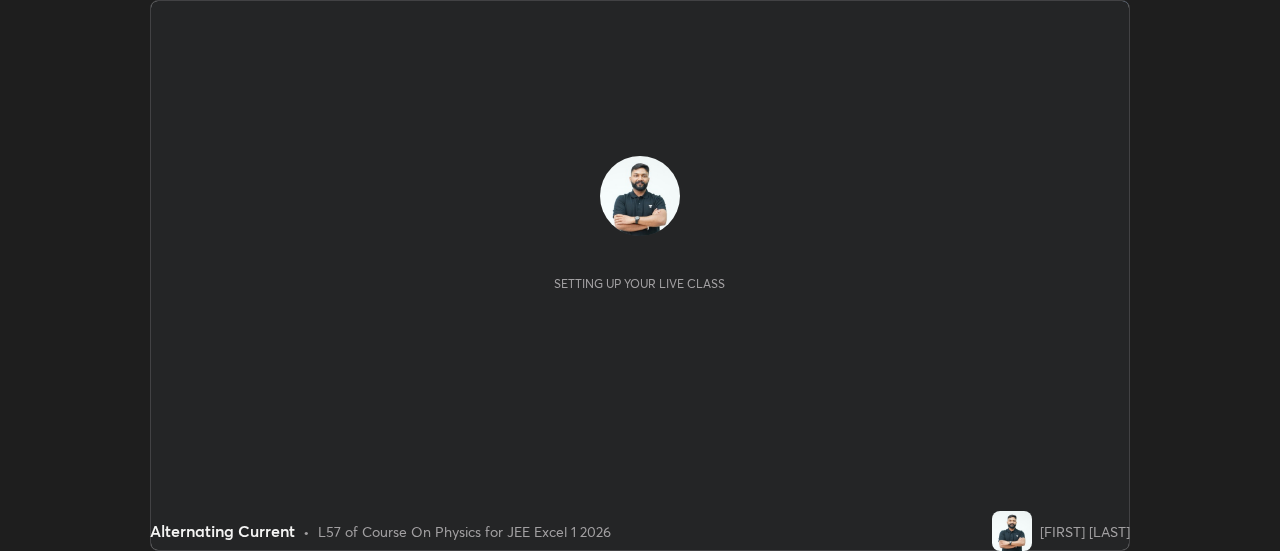 scroll, scrollTop: 0, scrollLeft: 0, axis: both 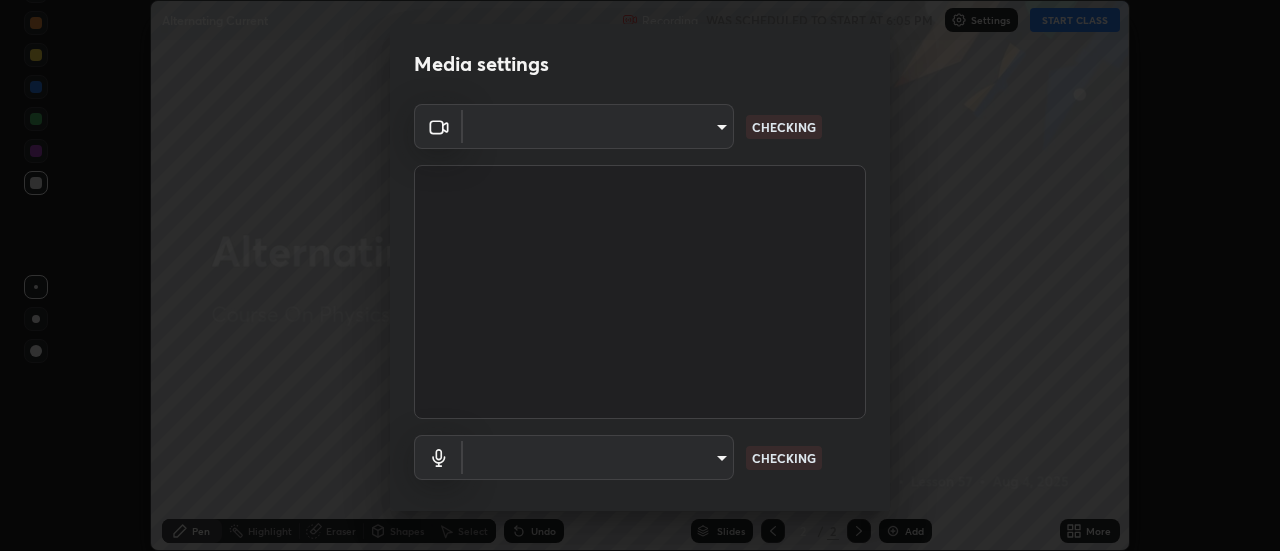 type on "c5ed04fab0462d49a1ad3b4b8777cdbb7dc1a14ad55b47a40411d41dbe2fc924" 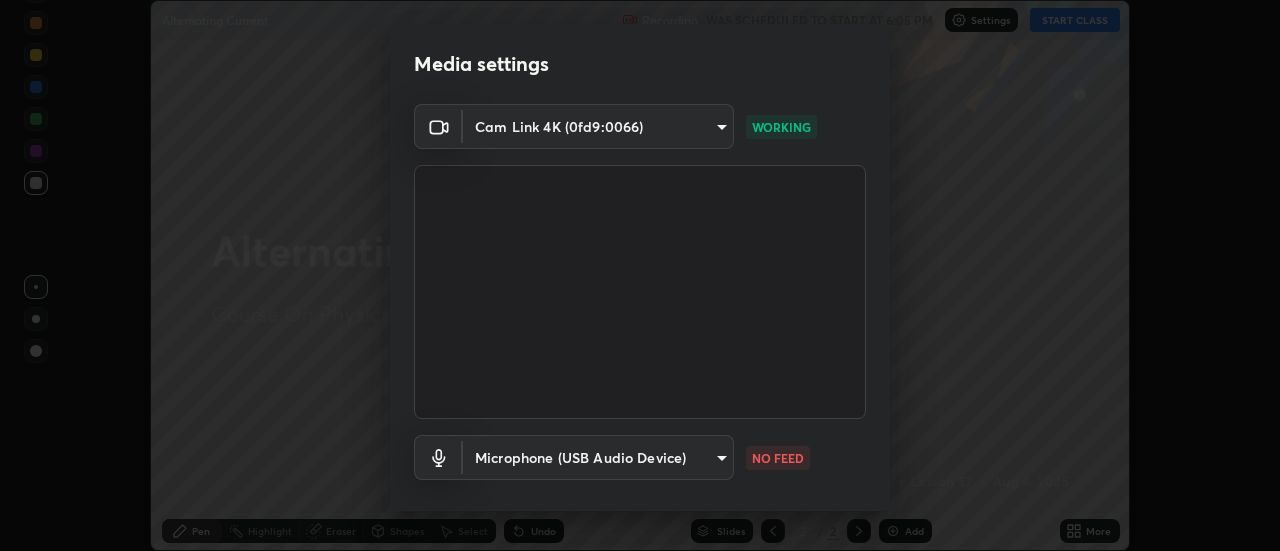 click on "Erase all Alternating Current Recording WAS SCHEDULED TO START AT  6:05 PM Settings START CLASS Setting up your live class Alternating Current • L57 of Course On Physics for JEE Excel 1 2026 Pavish Bansal Pen Highlight Eraser Shapes Select Undo Slides 2 / 2 Add More No doubts shared Encourage your learners to ask a doubt for better clarity Report an issue Reason for reporting Buffering Chat not working Audio - Video sync issue Educator video quality low ​ Attach an image Report Media settings Cam Link 4K (0fd9:0066) c5ed04fab0462d49a1ad3b4b8777cdbb7dc1a14ad55b47a40411d41dbe2fc924 WORKING Microphone (USB Audio Device) 4b9a29ee804bc9de1373164bb39139aacafb2ce99027e15b8d8f2ca0a6931f50 NO FEED 1 / 5 Next" at bounding box center [640, 275] 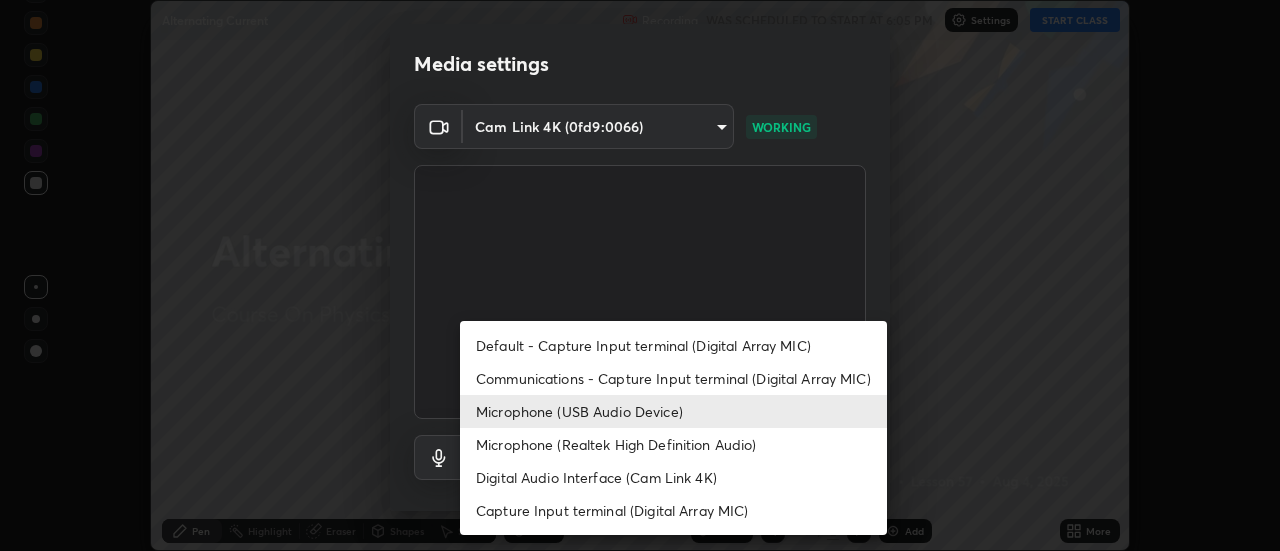 click on "Communications - Capture Input terminal (Digital Array MIC)" at bounding box center (673, 378) 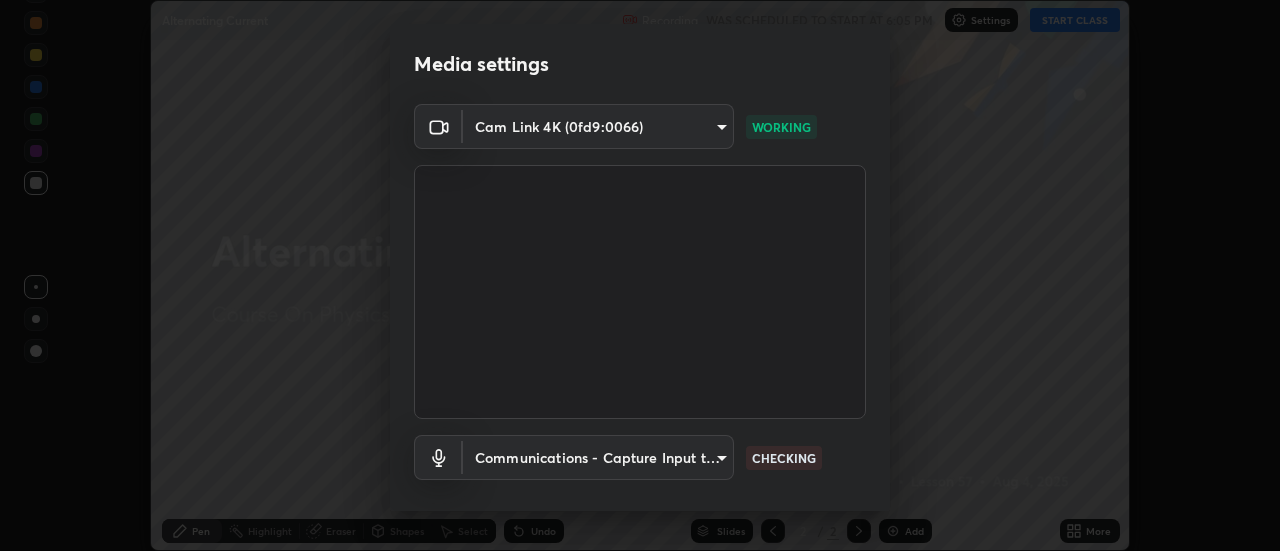 click on "Erase all Alternating Current Recording WAS SCHEDULED TO START AT  6:05 PM Settings START CLASS Setting up your live class Alternating Current • L57 of Course On Physics for JEE Excel 1 2026 Pavish Bansal Pen Highlight Eraser Shapes Select Undo Slides 2 / 2 Add More No doubts shared Encourage your learners to ask a doubt for better clarity Report an issue Reason for reporting Buffering Chat not working Audio - Video sync issue Educator video quality low ​ Attach an image Report Media settings Cam Link 4K (0fd9:0066) c5ed04fab0462d49a1ad3b4b8777cdbb7dc1a14ad55b47a40411d41dbe2fc924 WORKING Communications - Capture Input terminal (Digital Array MIC) communications CHECKING 1 / 5 Next" at bounding box center [640, 275] 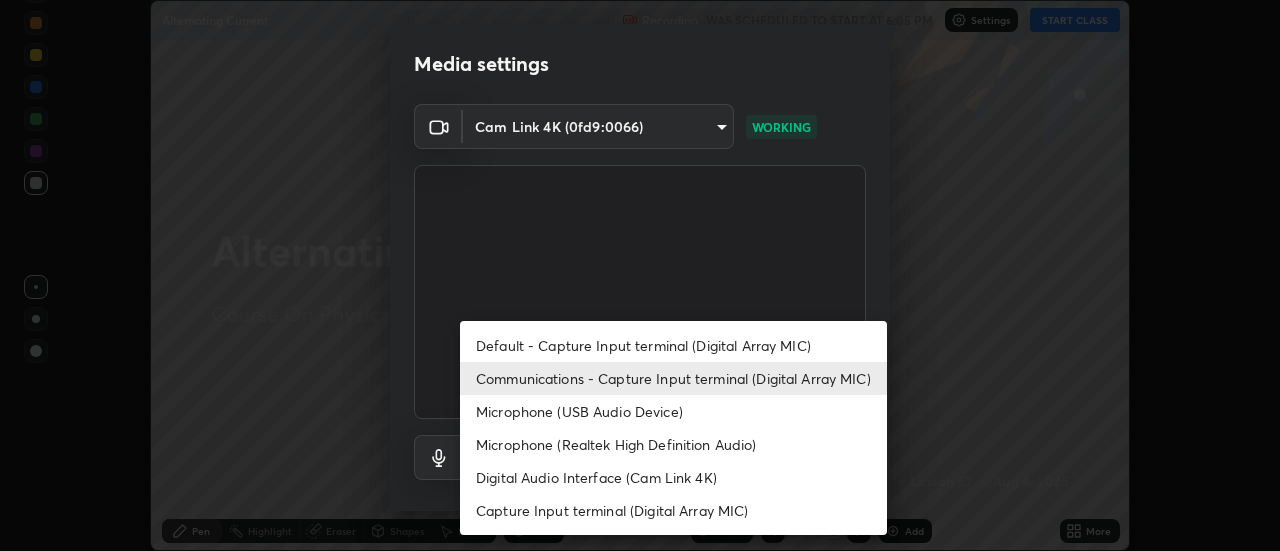 click on "Microphone (Realtek High Definition Audio)" at bounding box center [673, 444] 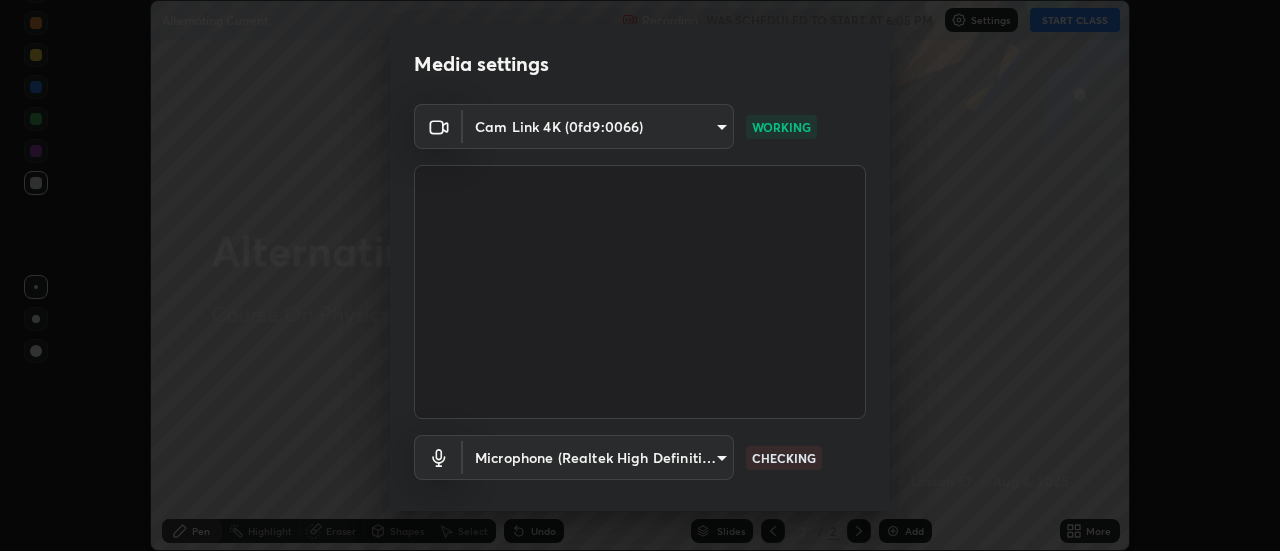 click on "Erase all Alternating Current Recording WAS SCHEDULED TO START AT  6:05 PM Settings START CLASS Setting up your live class Alternating Current • L57 of Course On Physics for JEE Excel 1 2026 Pavish Bansal Pen Highlight Eraser Shapes Select Undo Slides 2 / 2 Add More No doubts shared Encourage your learners to ask a doubt for better clarity Report an issue Reason for reporting Buffering Chat not working Audio - Video sync issue Educator video quality low ​ Attach an image Report Media settings Cam Link 4K (0fd9:0066) c5ed04fab0462d49a1ad3b4b8777cdbb7dc1a14ad55b47a40411d41dbe2fc924 WORKING Microphone (Realtek High Definition Audio) 01c2105e403ad2d8243390f414b42af197173da061703ac0e84f4c6fa207c6bf CHECKING 1 / 5 Next" at bounding box center (640, 275) 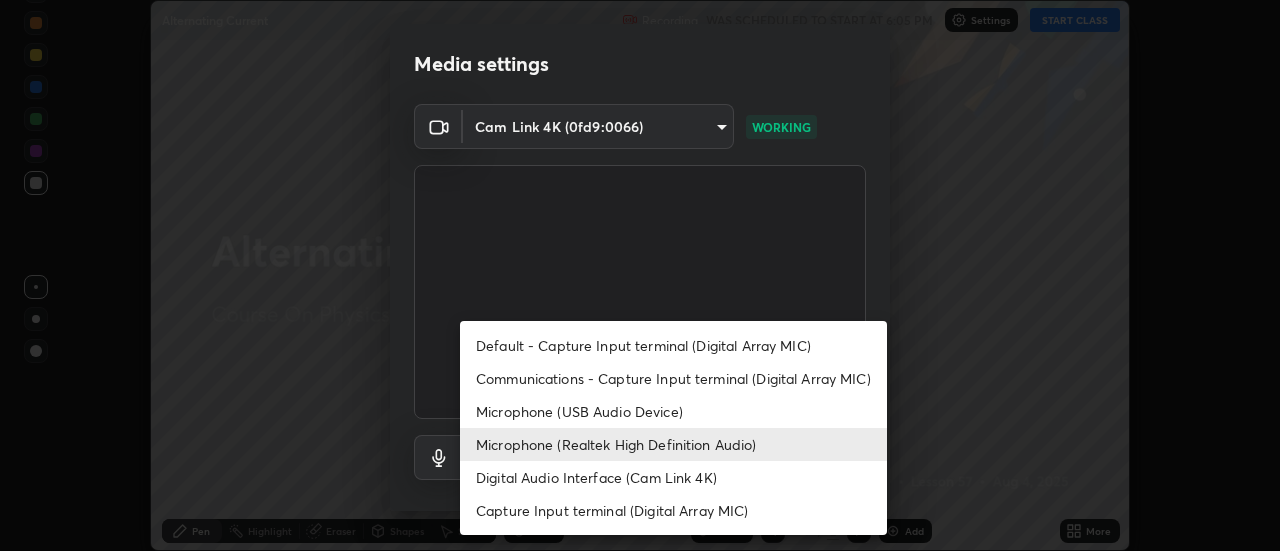click on "Microphone (USB Audio Device)" at bounding box center (673, 411) 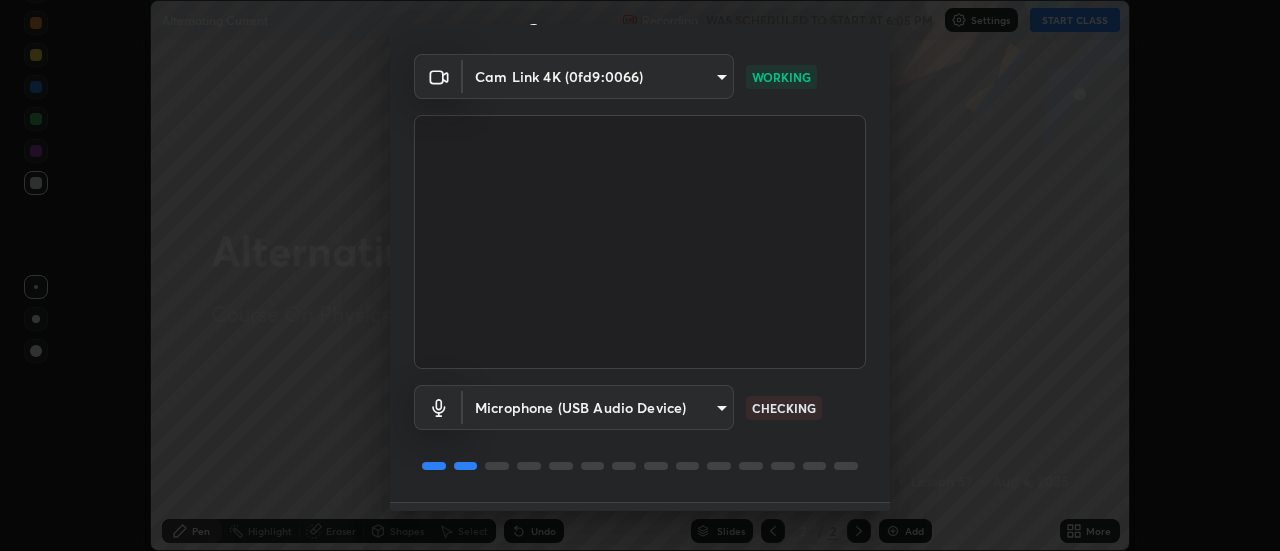 scroll, scrollTop: 105, scrollLeft: 0, axis: vertical 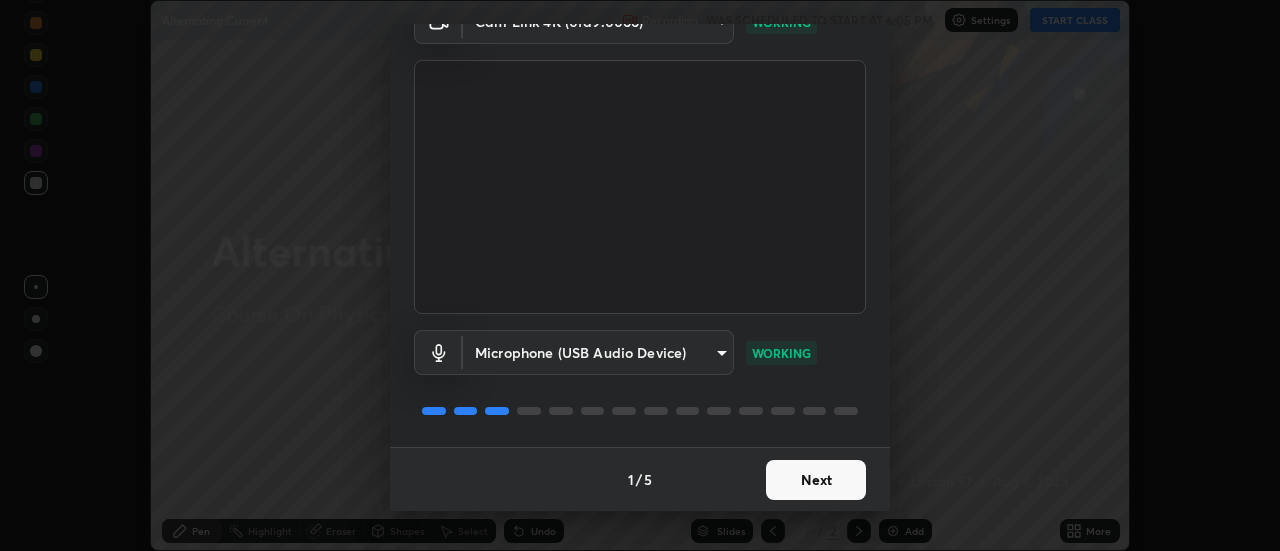 click on "Next" at bounding box center (816, 480) 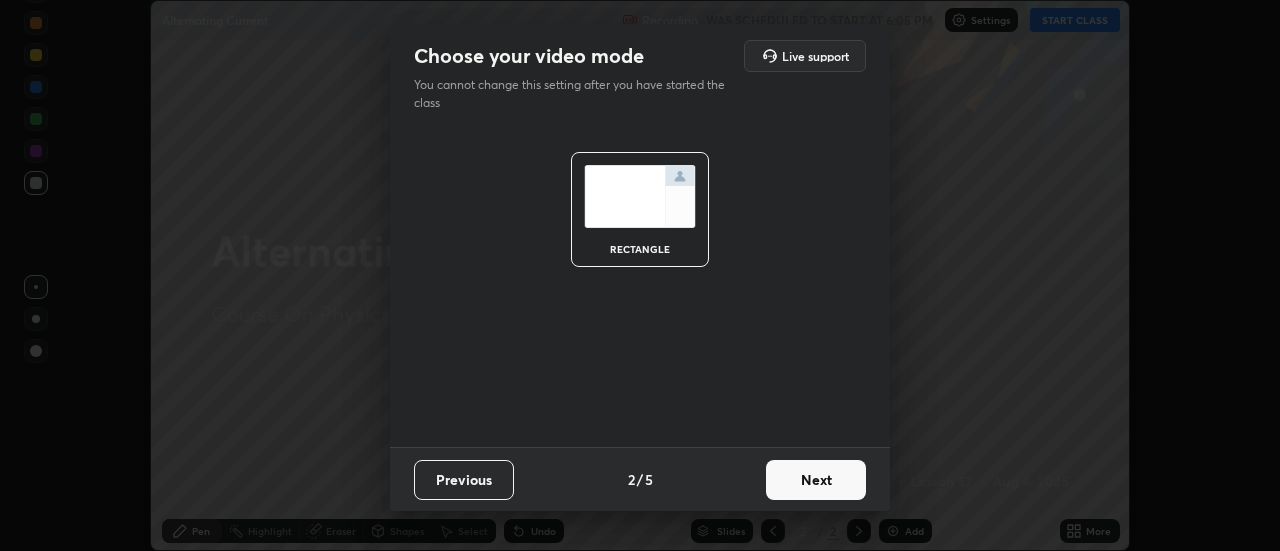 scroll, scrollTop: 0, scrollLeft: 0, axis: both 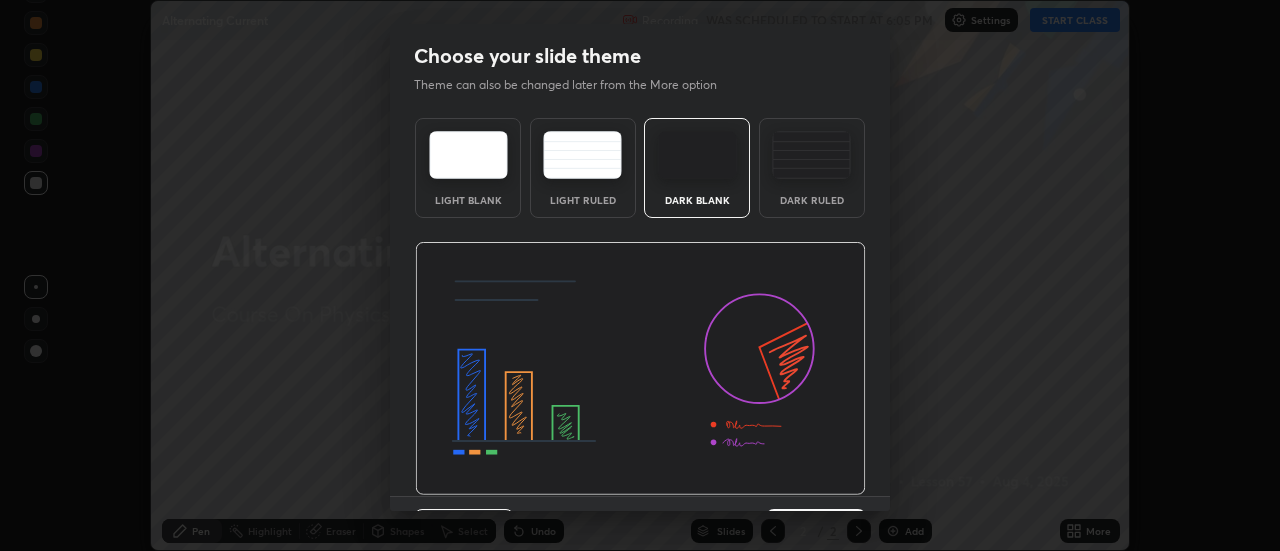 click at bounding box center [640, 369] 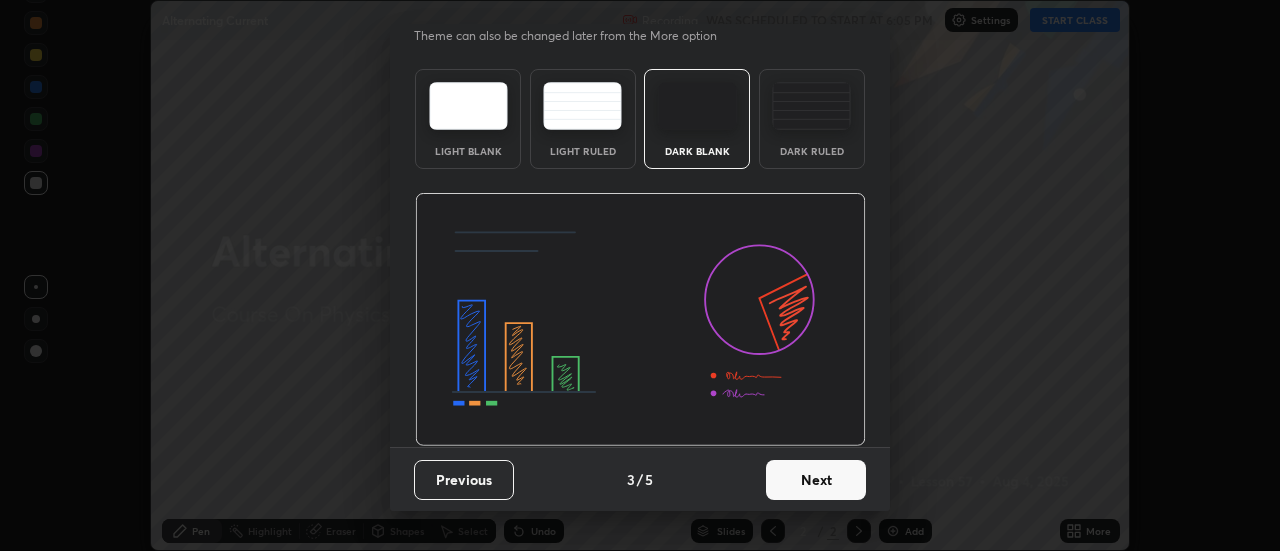 click on "Next" at bounding box center (816, 480) 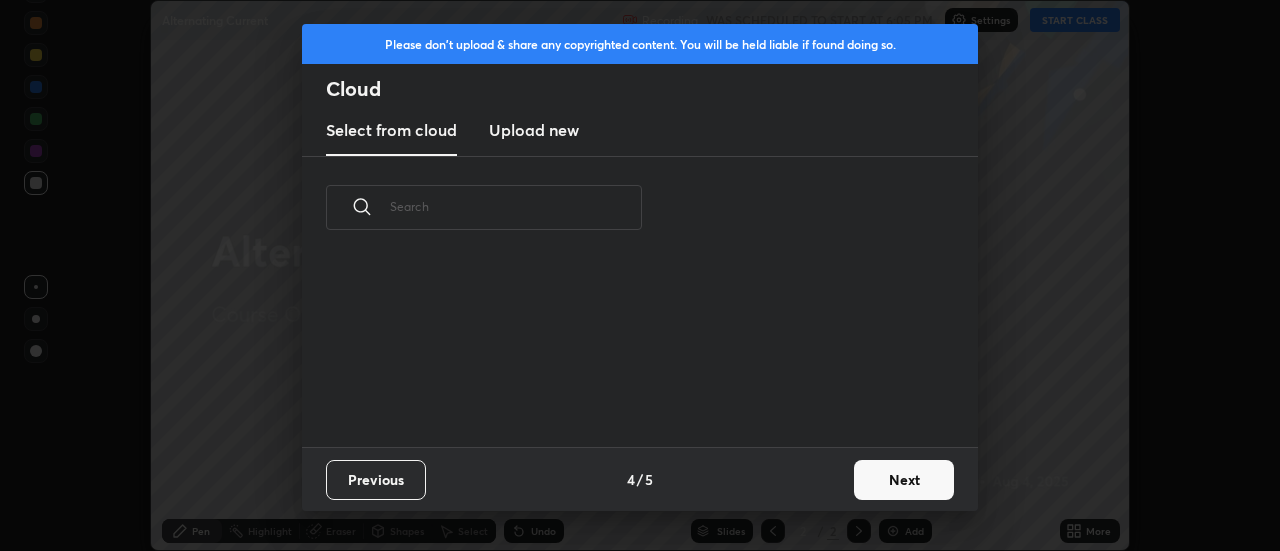 click on "Next" at bounding box center (904, 480) 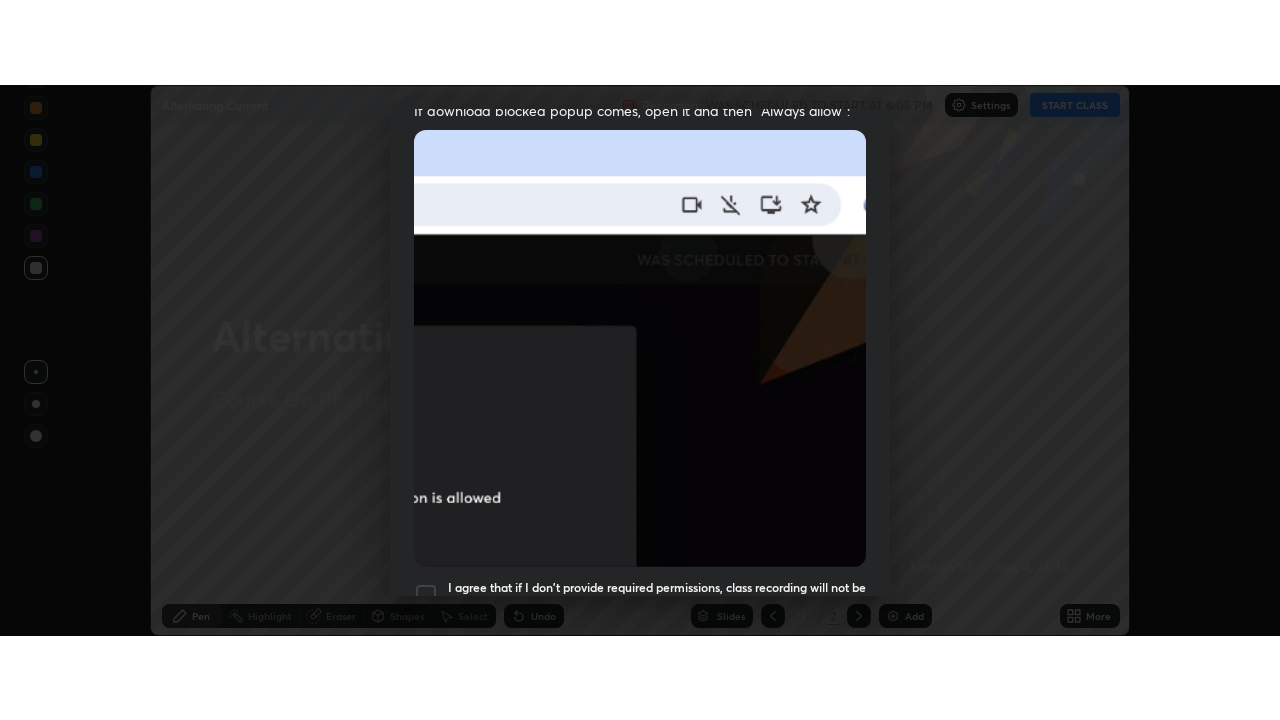 scroll, scrollTop: 513, scrollLeft: 0, axis: vertical 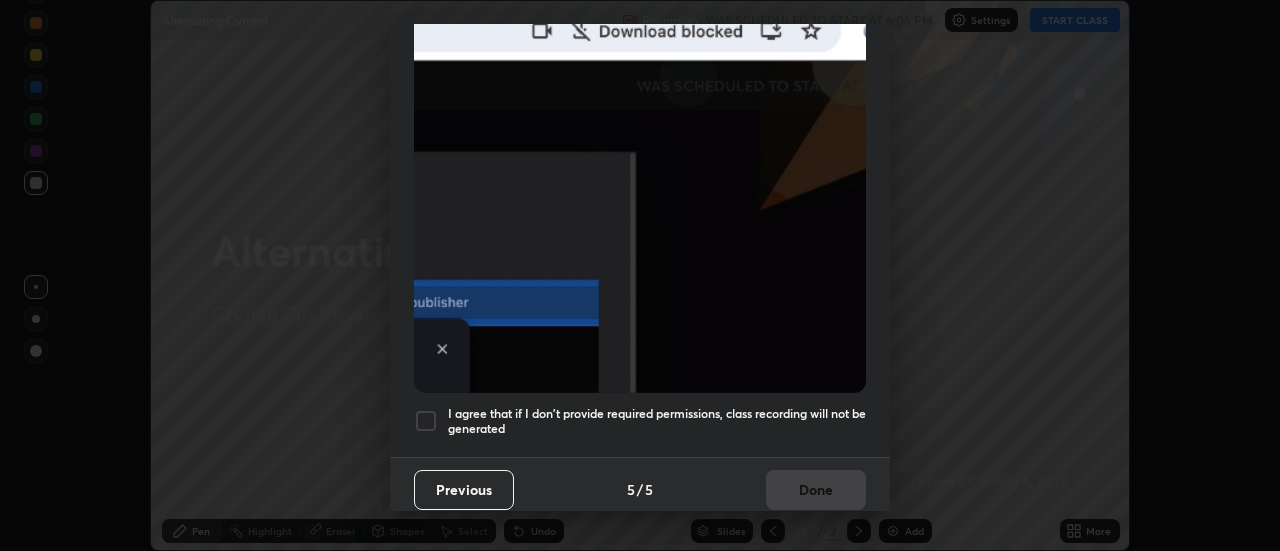 click on "I agree that if I don't provide required permissions, class recording will not be generated" at bounding box center (657, 421) 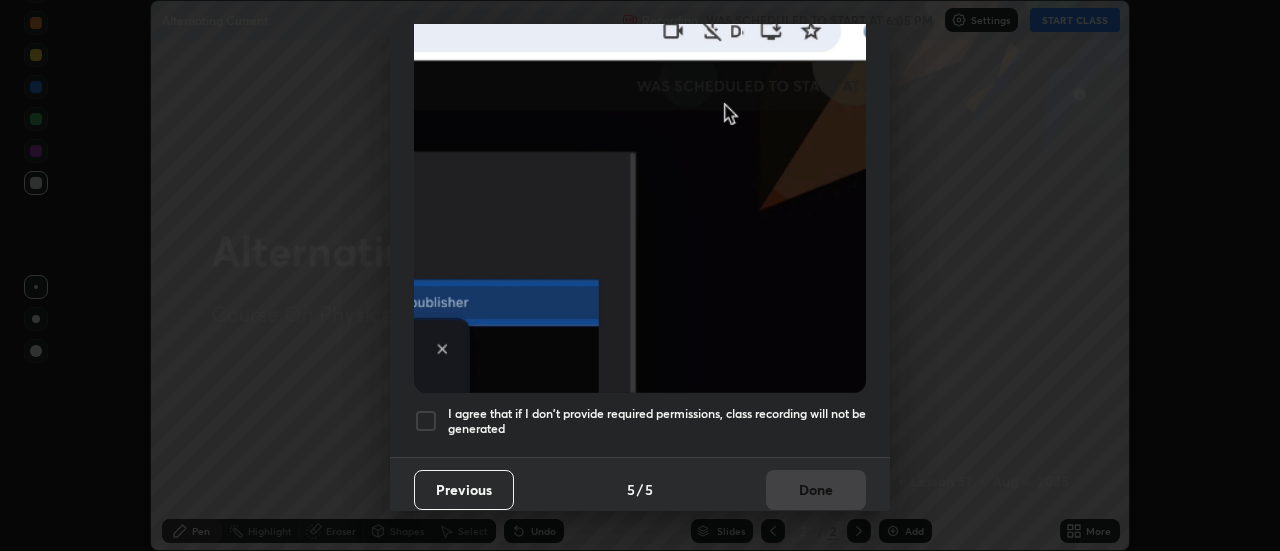 click on "Done" at bounding box center (816, 490) 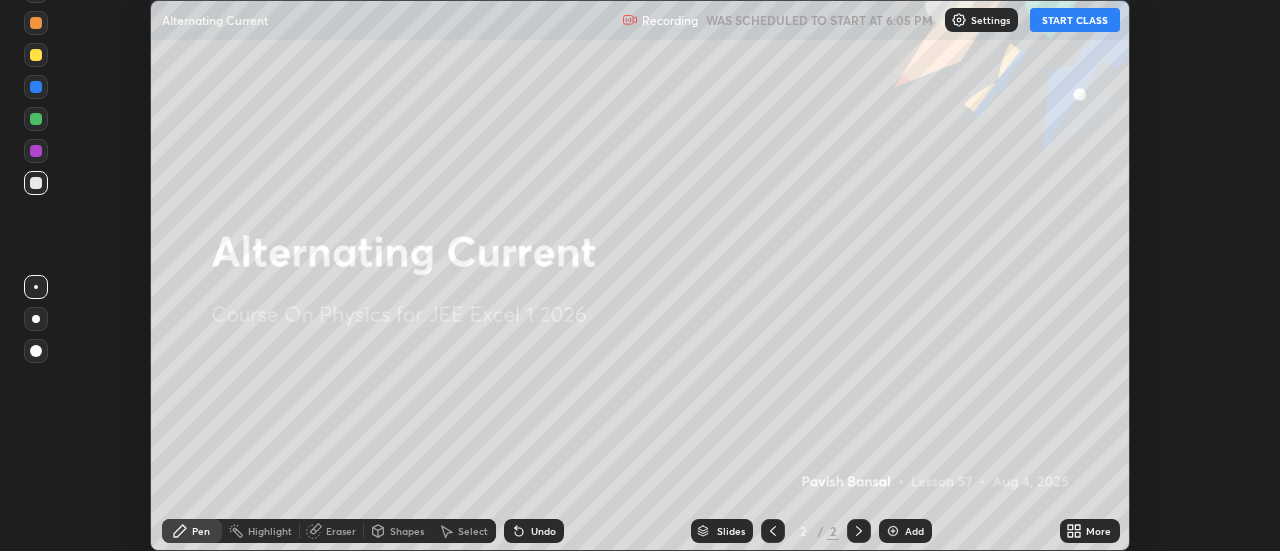 click on "More" at bounding box center [1098, 531] 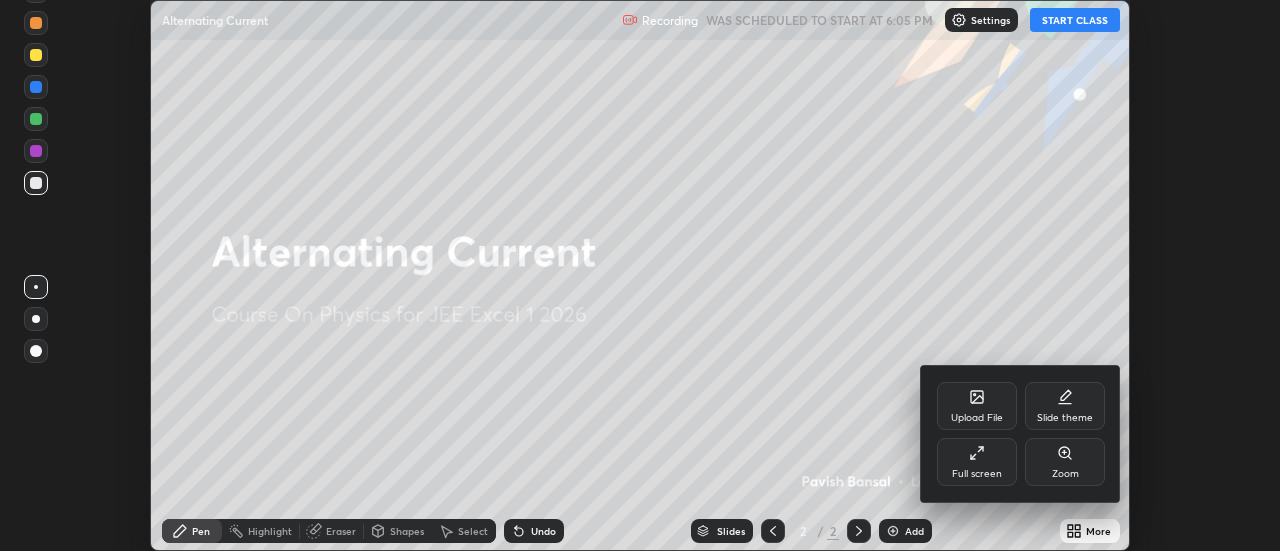 click 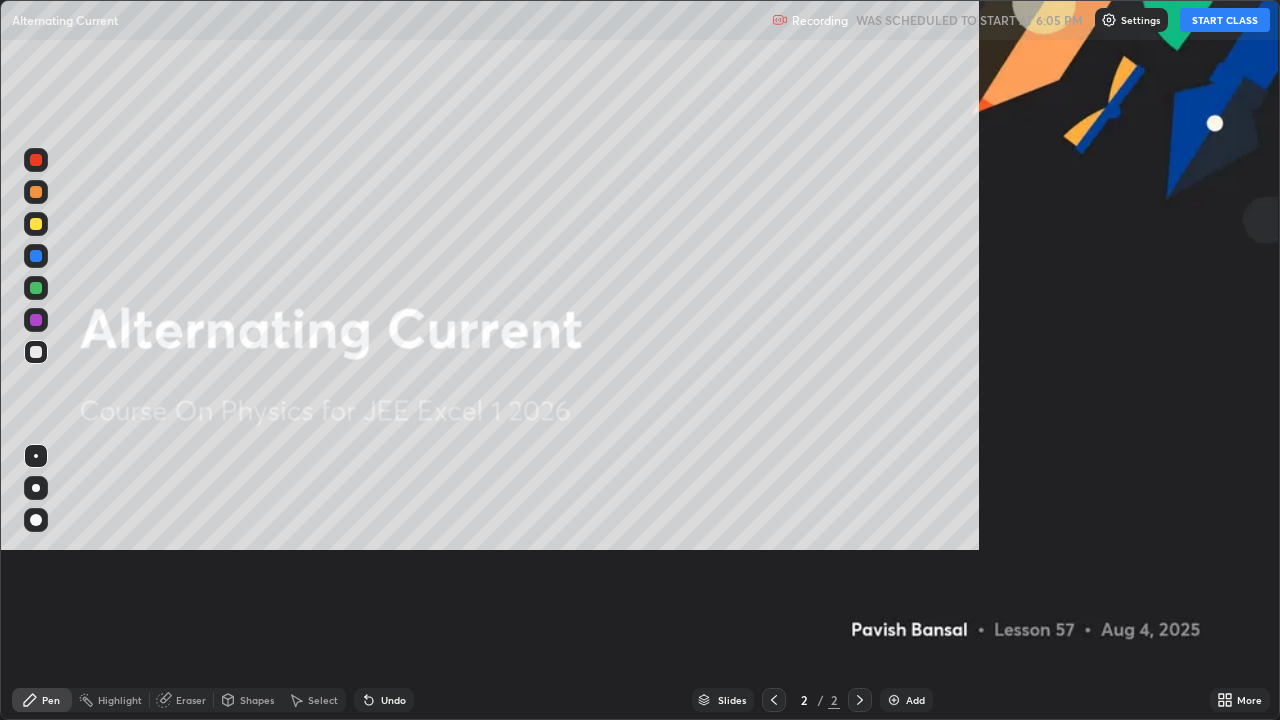 scroll, scrollTop: 99280, scrollLeft: 98720, axis: both 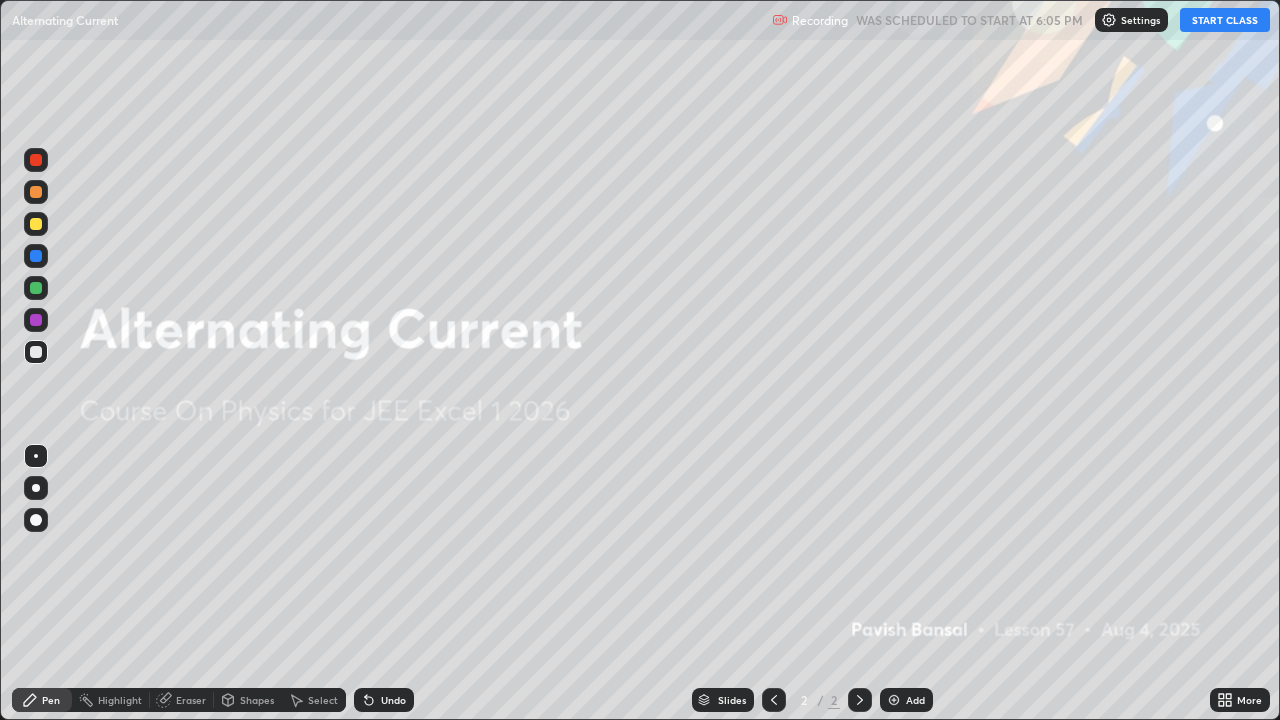 click on "START CLASS" at bounding box center [1225, 20] 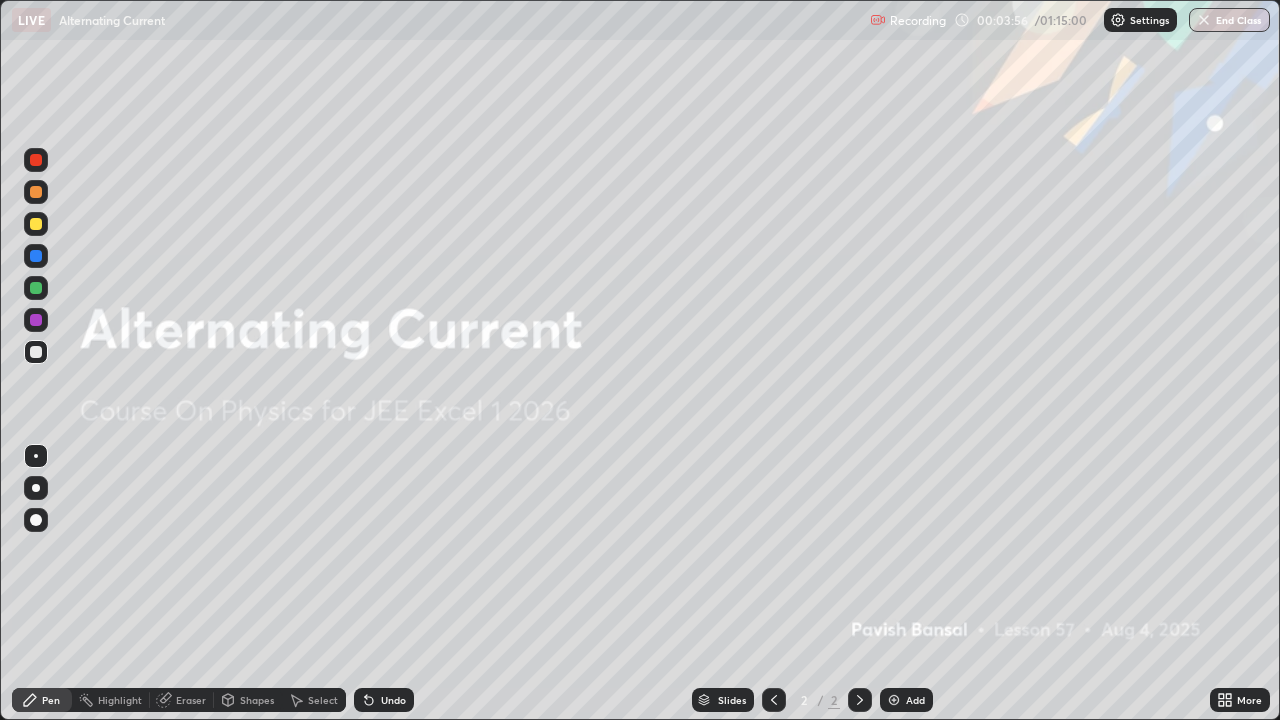 click at bounding box center [894, 700] 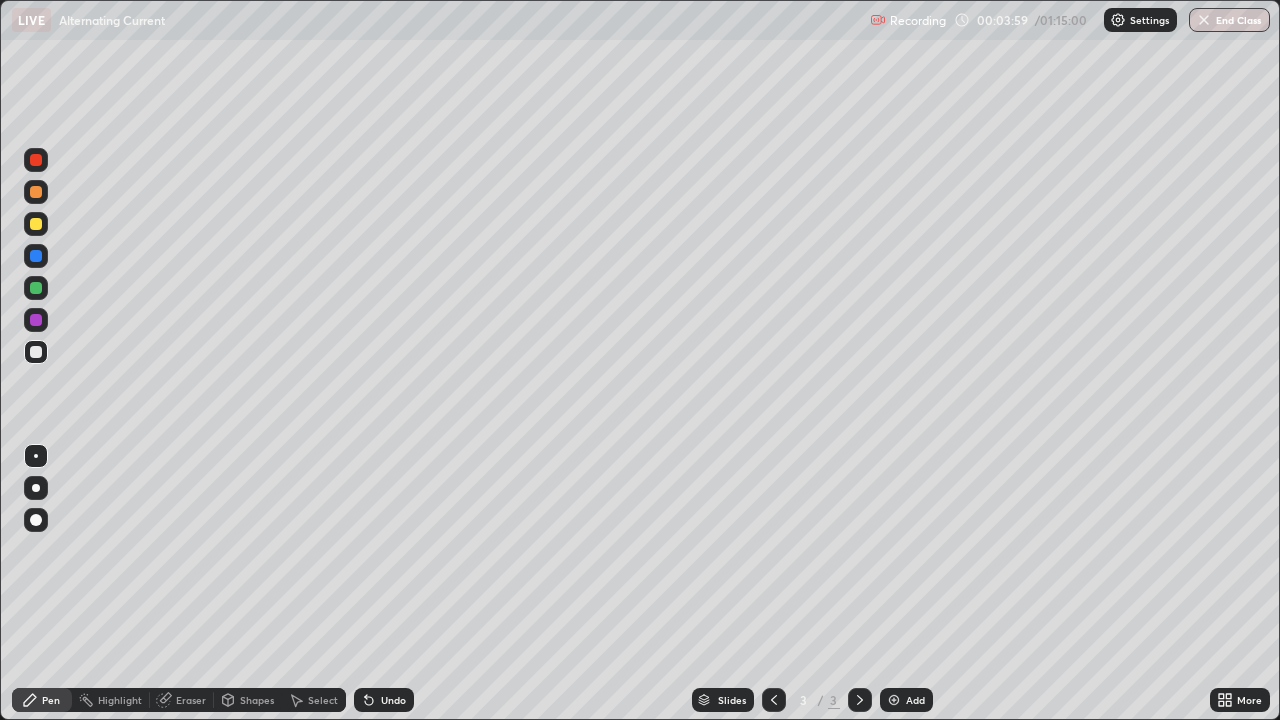 click at bounding box center (36, 352) 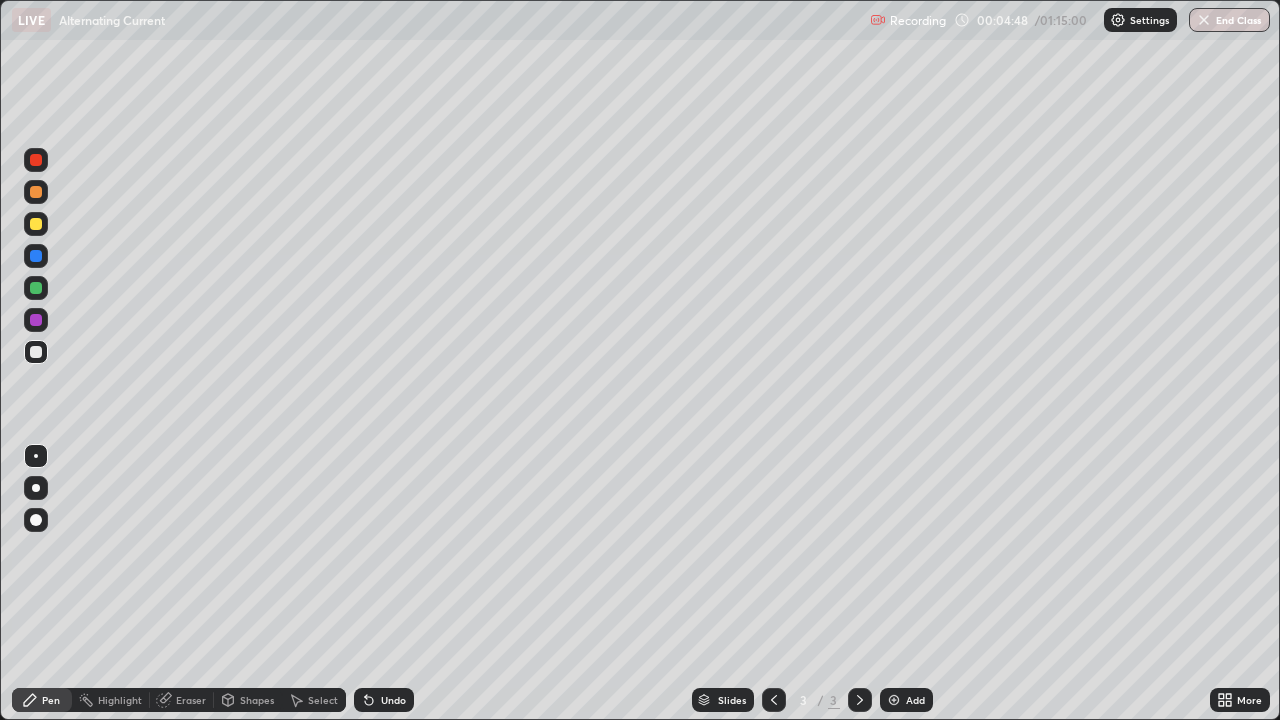 click at bounding box center [36, 488] 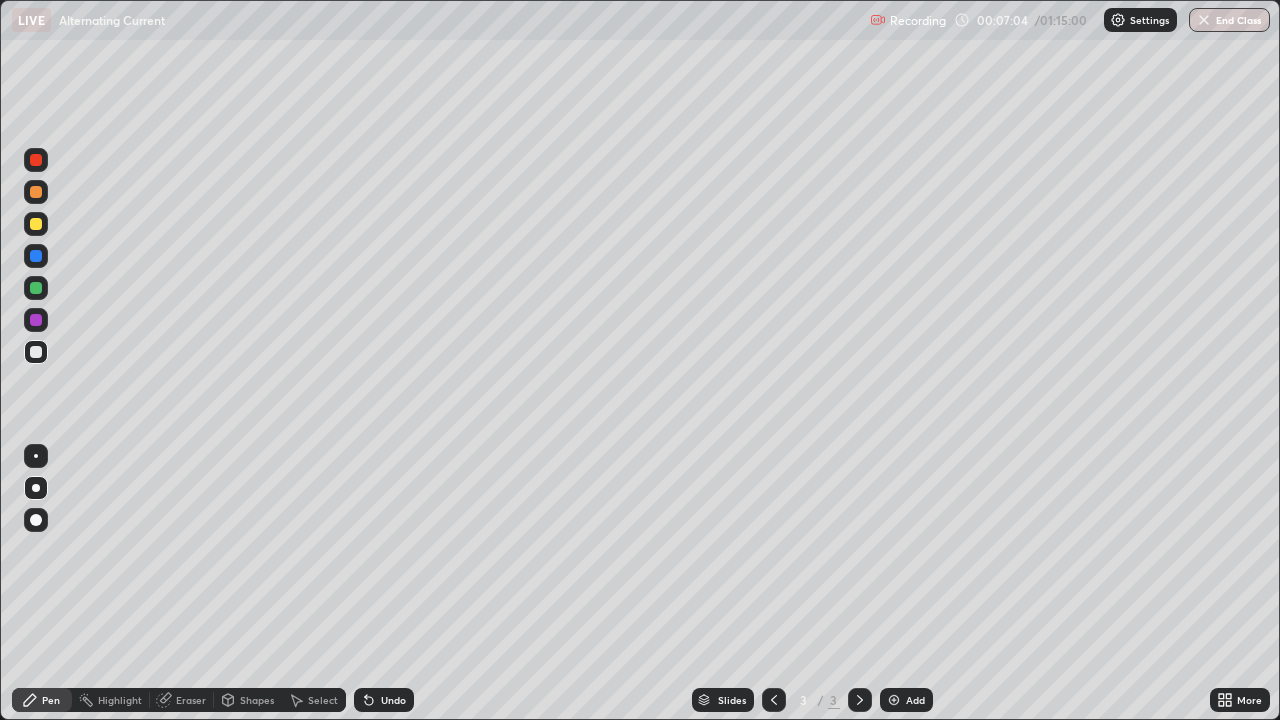 click at bounding box center (894, 700) 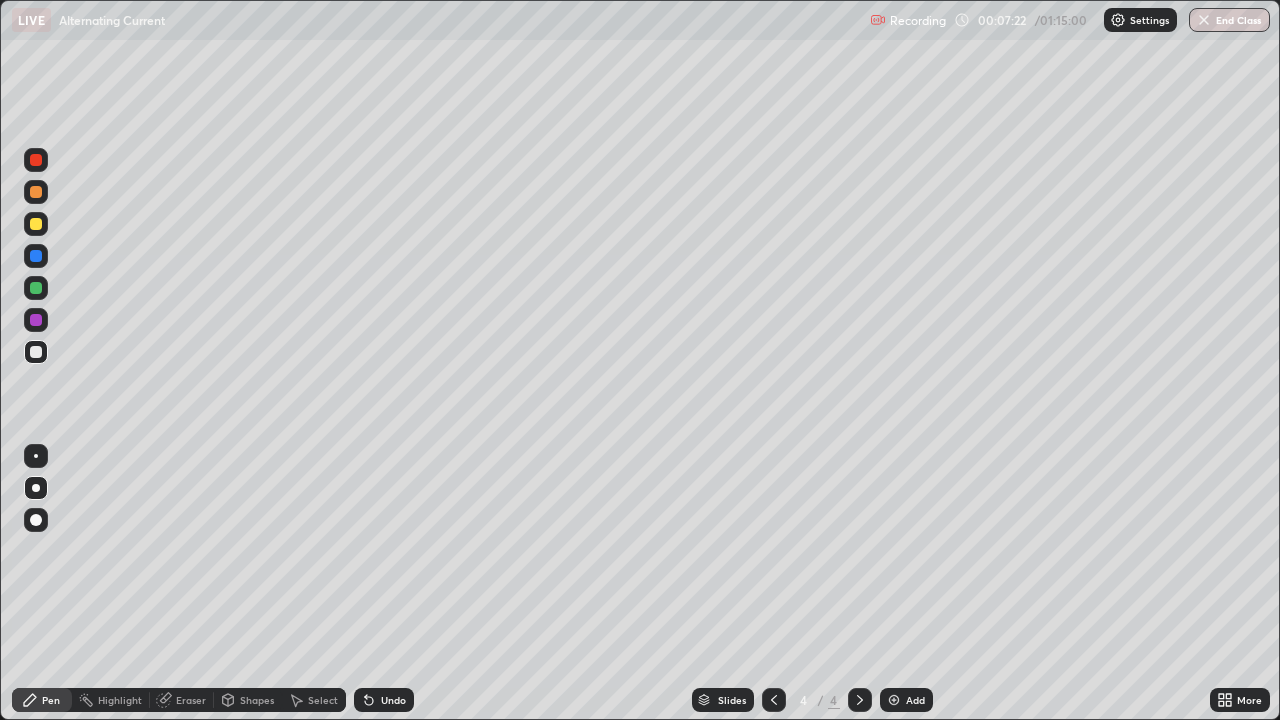 click 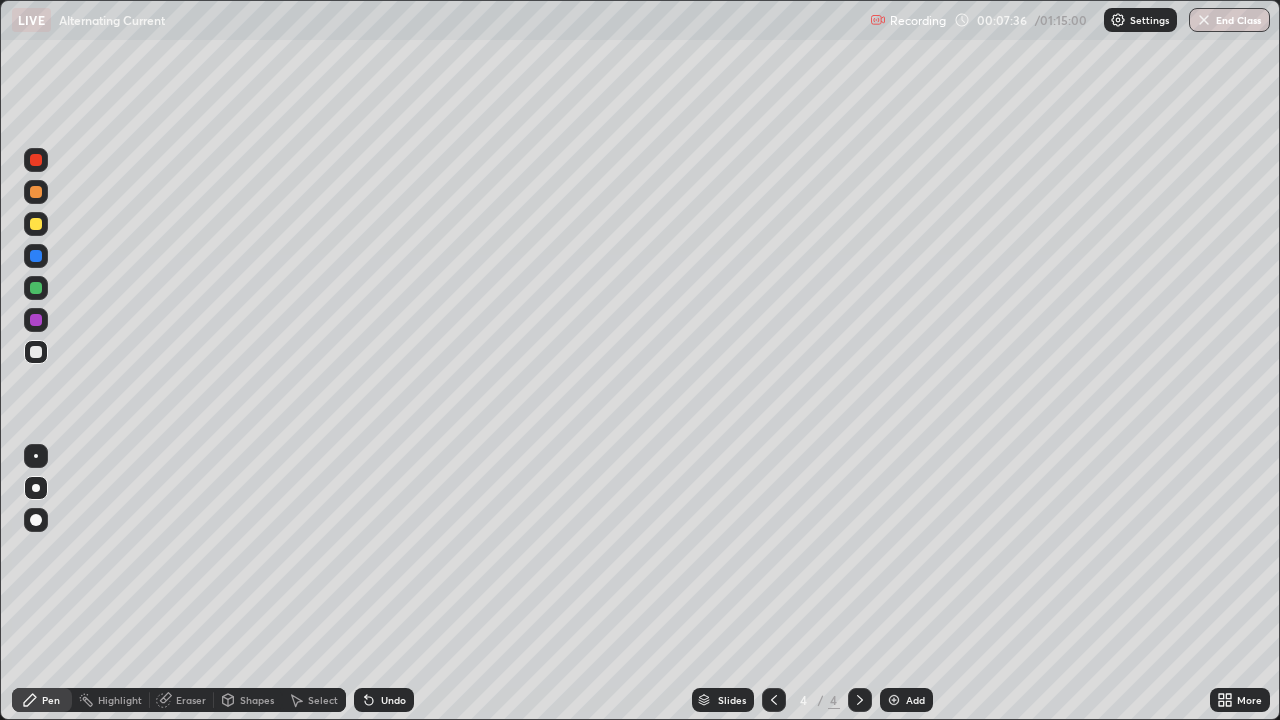 click at bounding box center (36, 224) 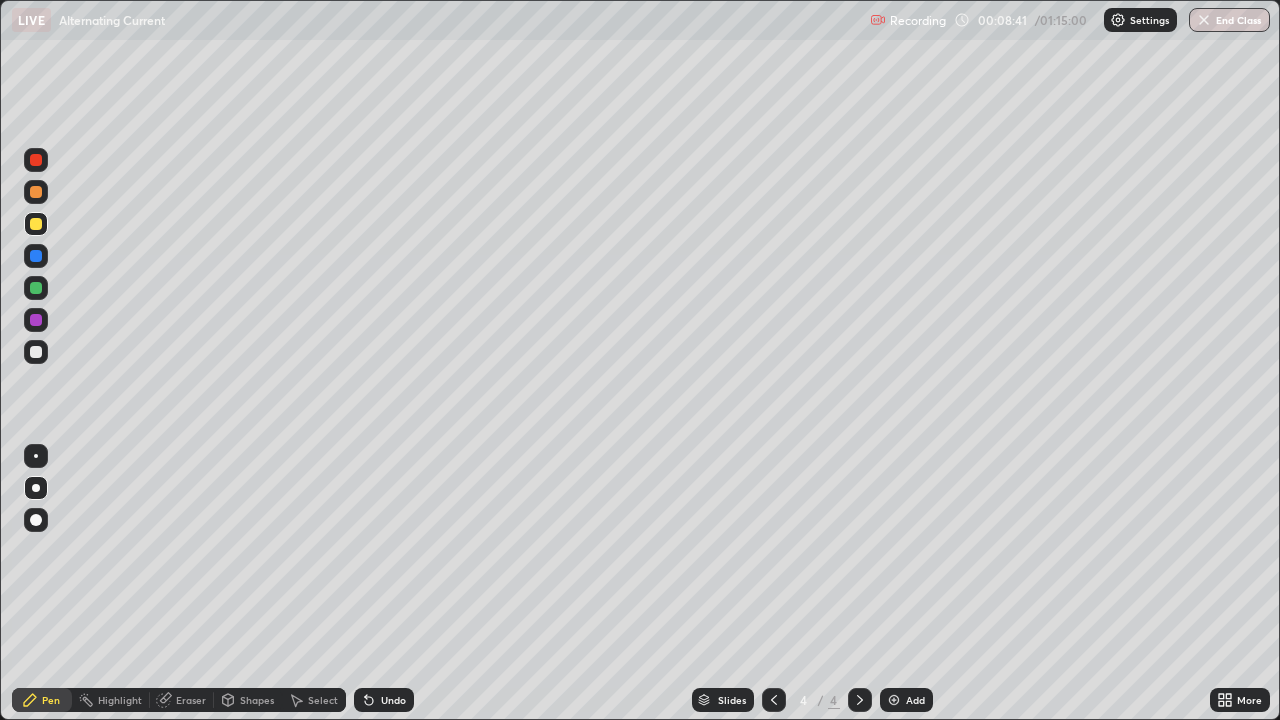 click on "Undo" at bounding box center [393, 700] 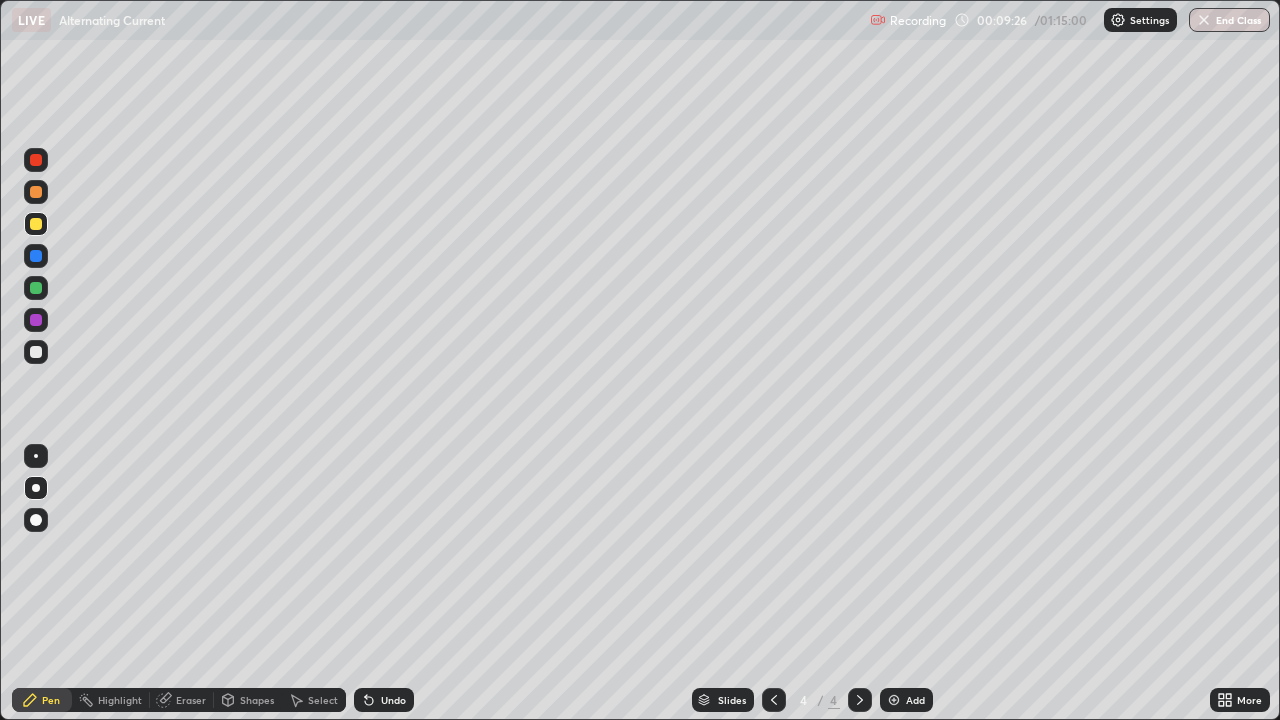 click on "Undo" at bounding box center [393, 700] 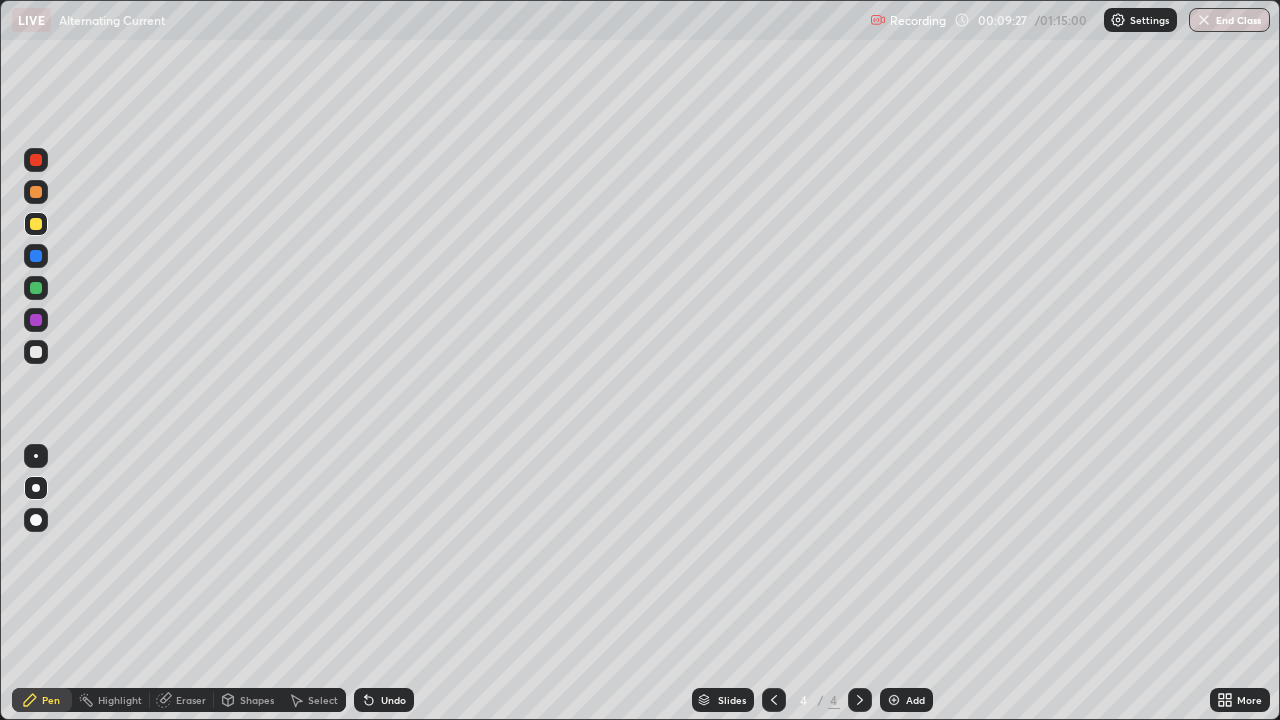click on "Undo" at bounding box center (393, 700) 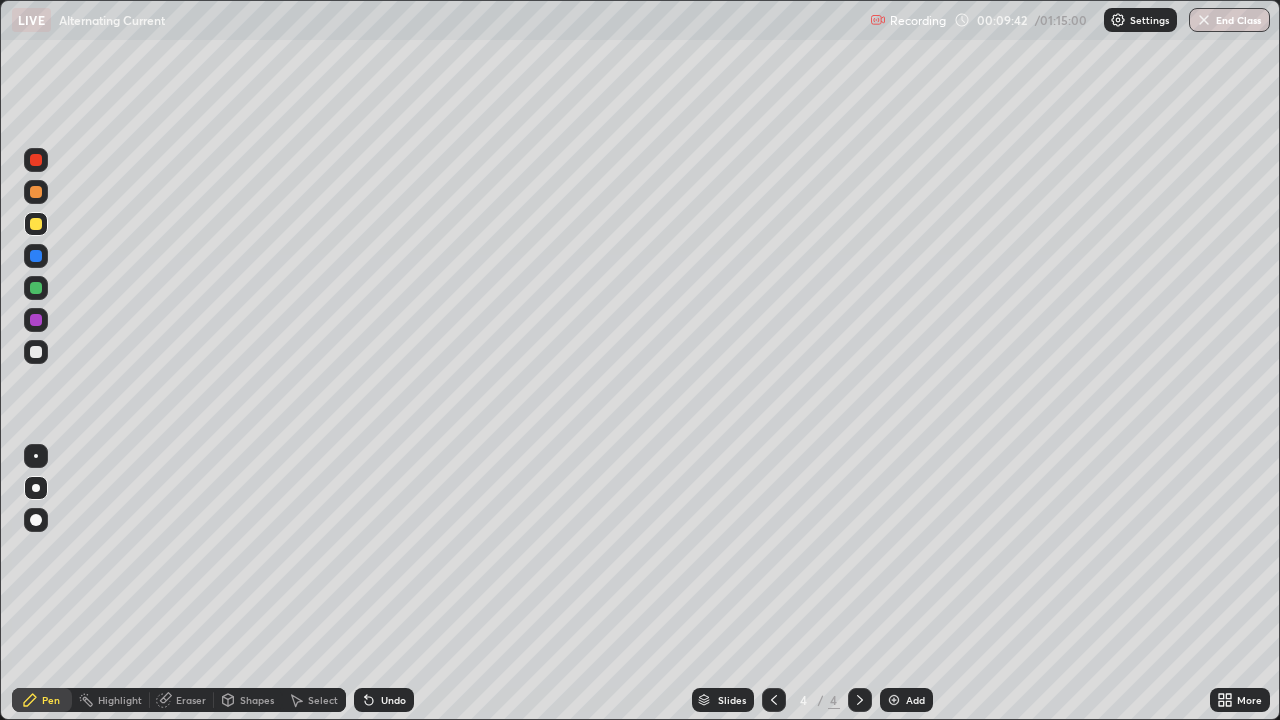 click on "Undo" at bounding box center (393, 700) 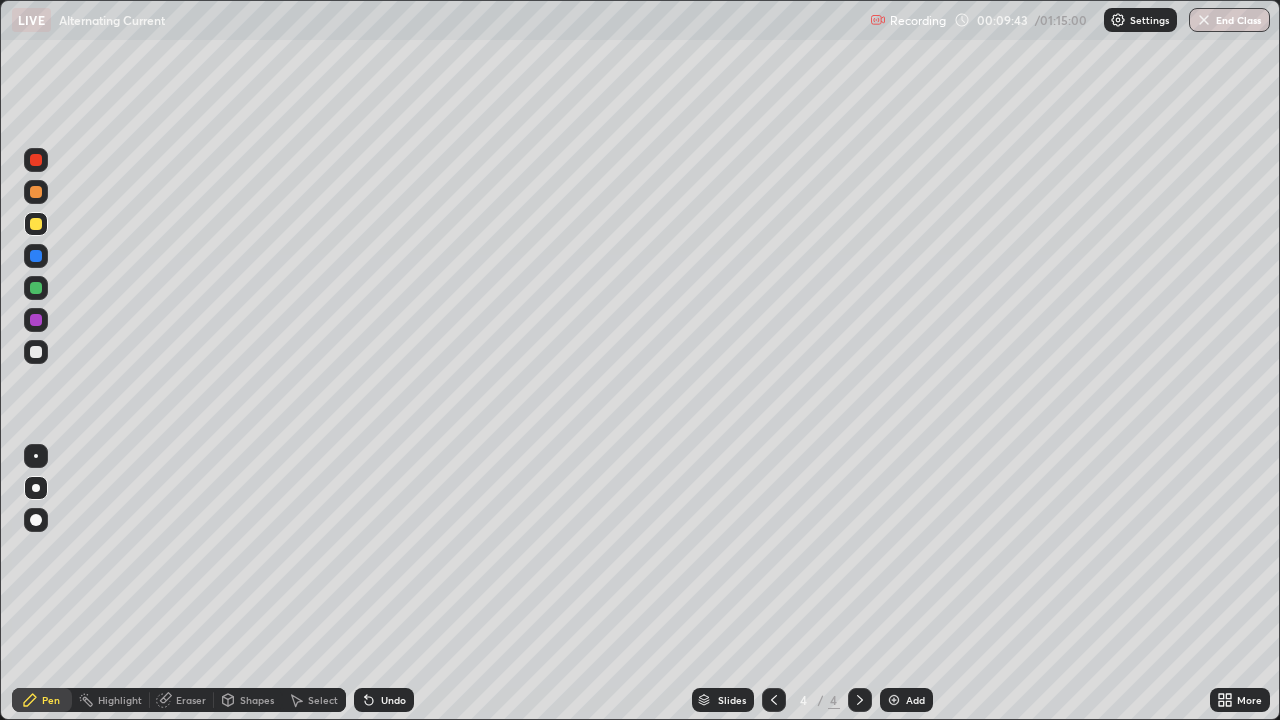 click on "Undo" at bounding box center [393, 700] 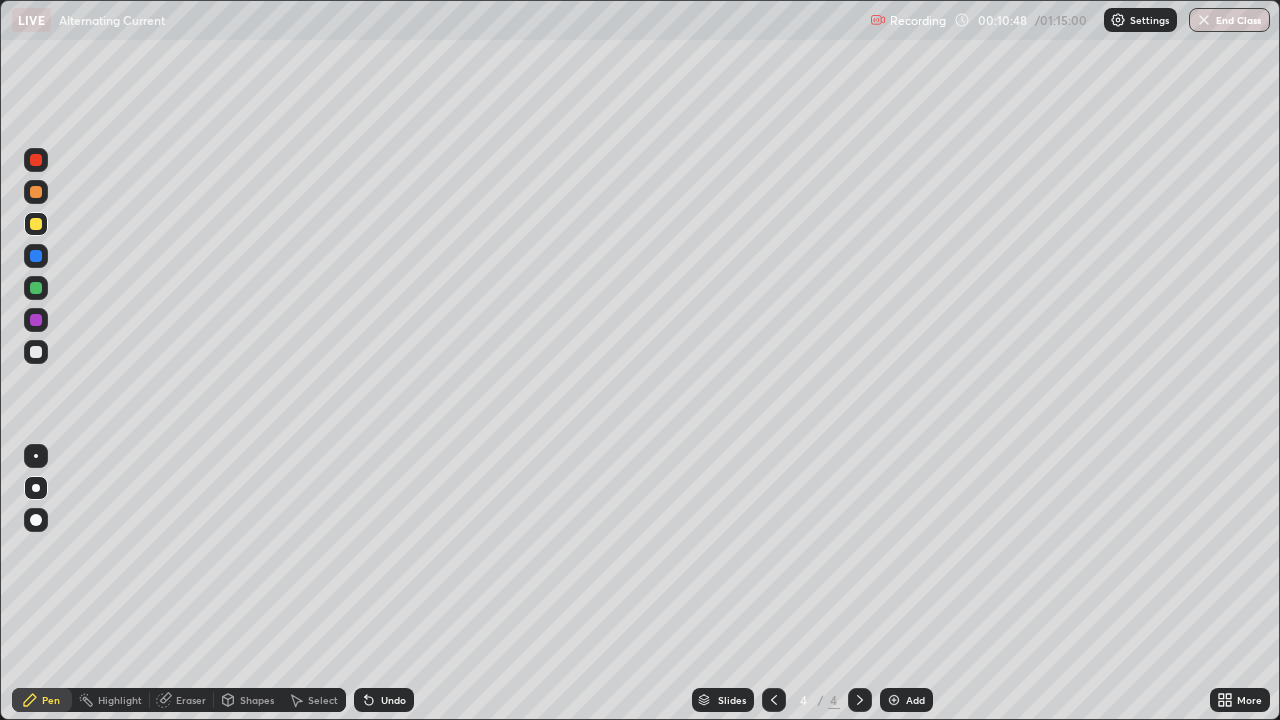 click at bounding box center (894, 700) 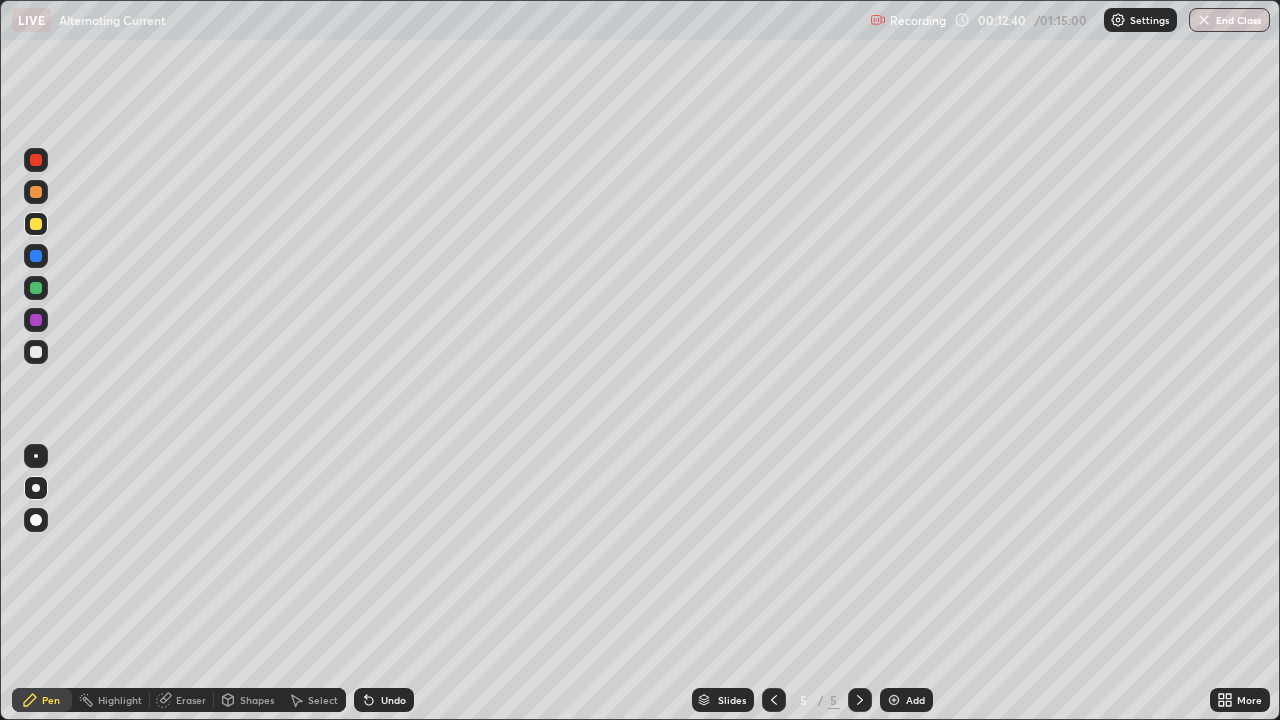 click on "Undo" at bounding box center (384, 700) 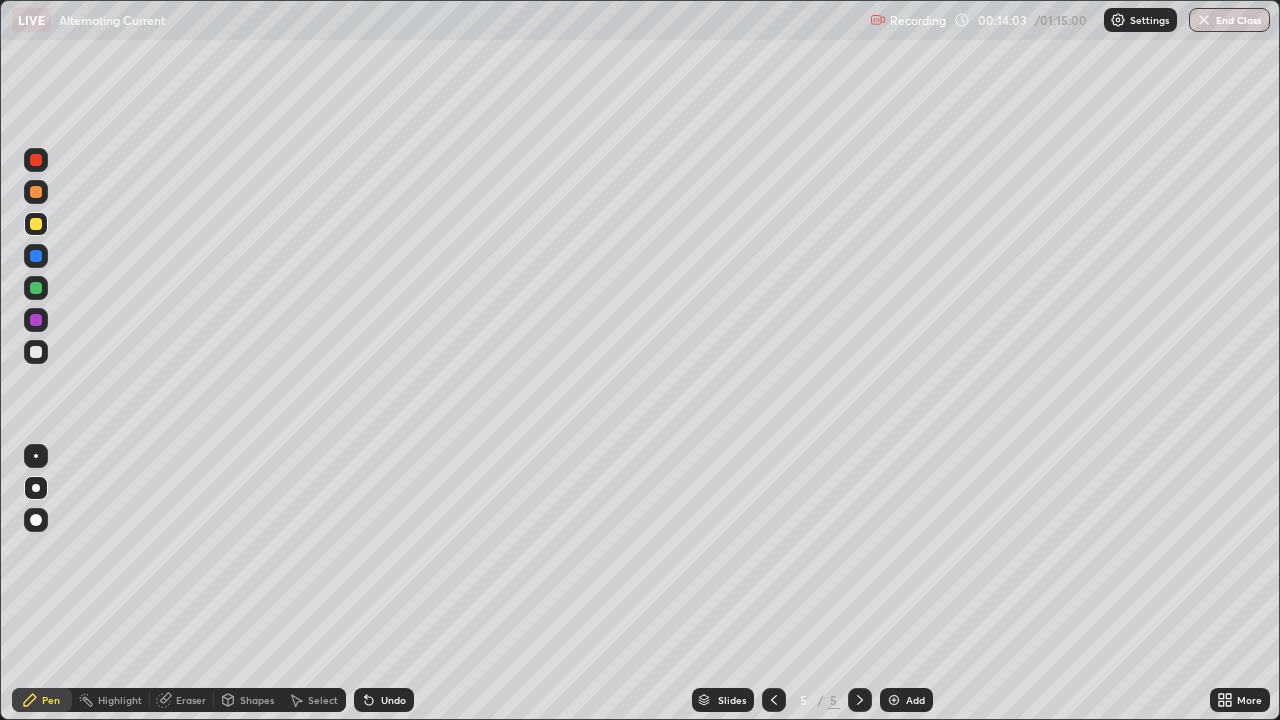 click on "Eraser" at bounding box center (182, 700) 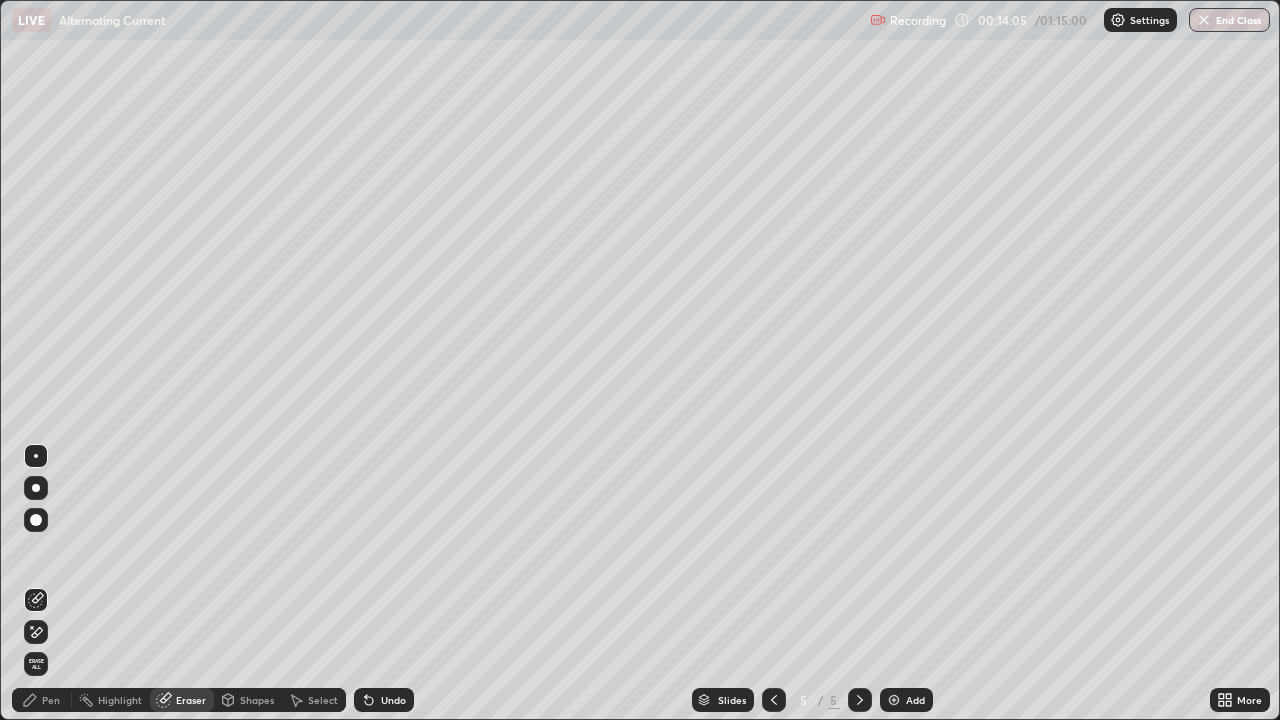 click on "Pen" at bounding box center [51, 700] 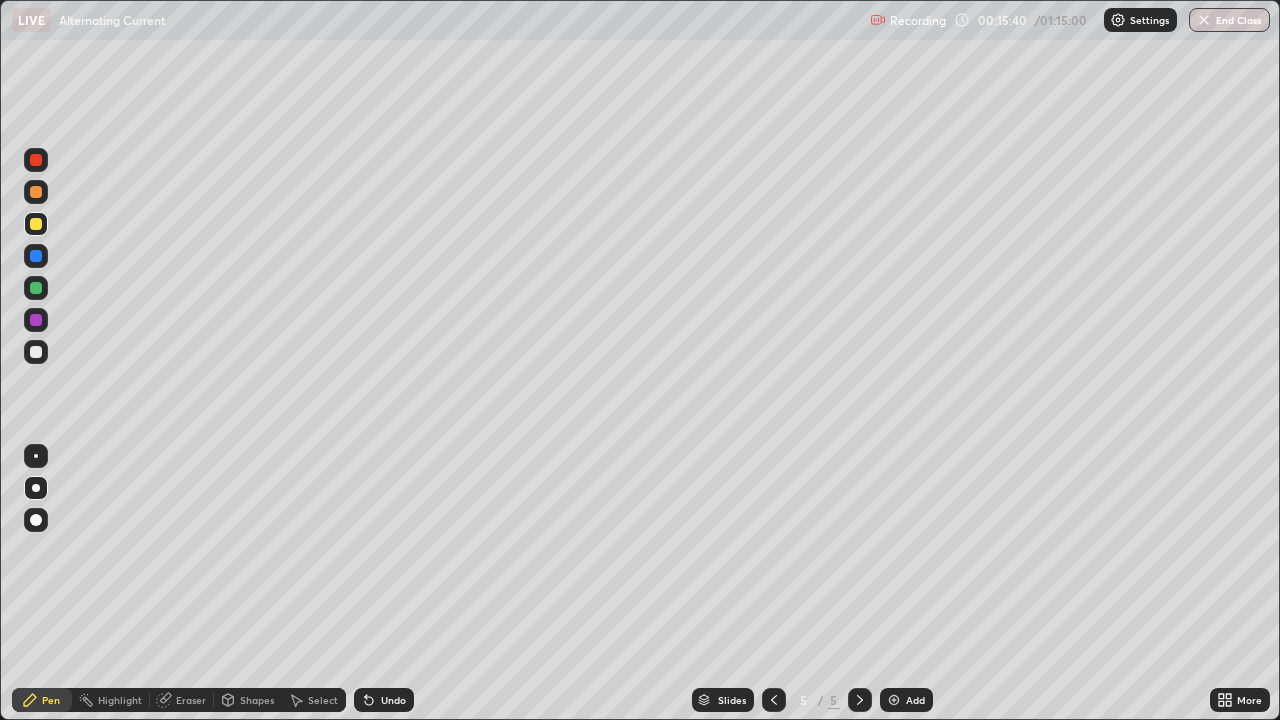 click on "Undo" at bounding box center (393, 700) 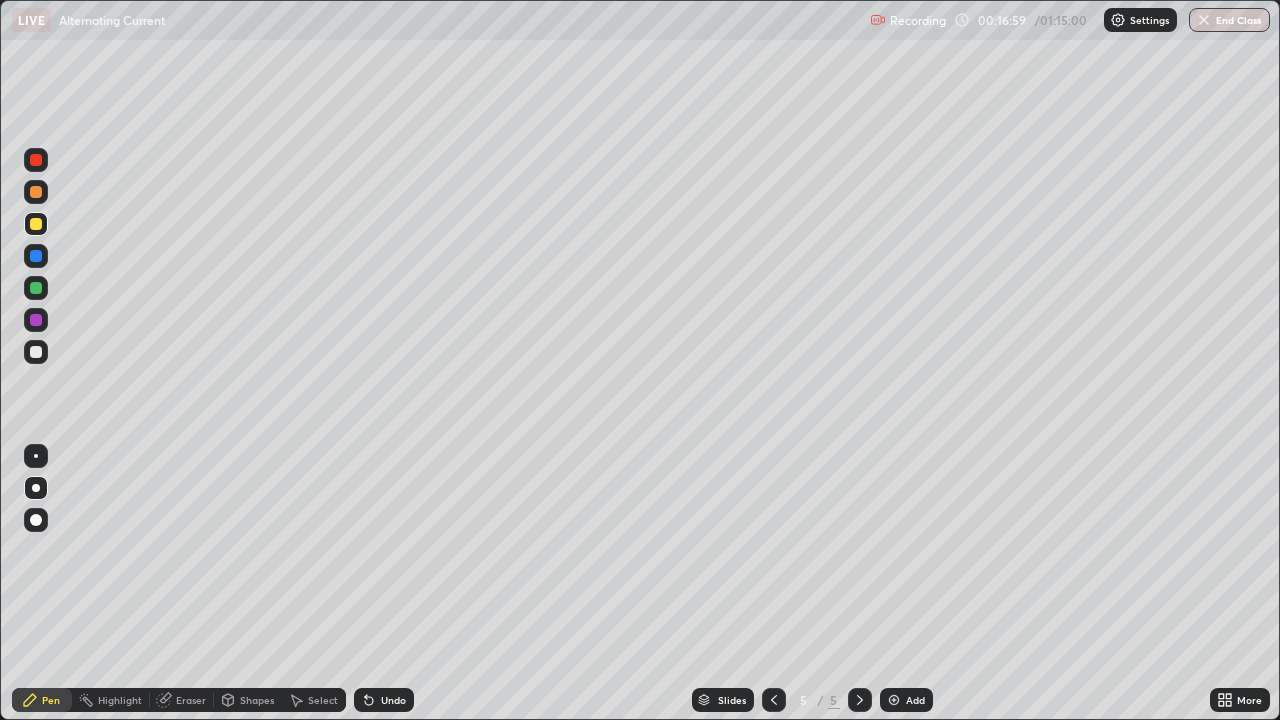 click at bounding box center [894, 700] 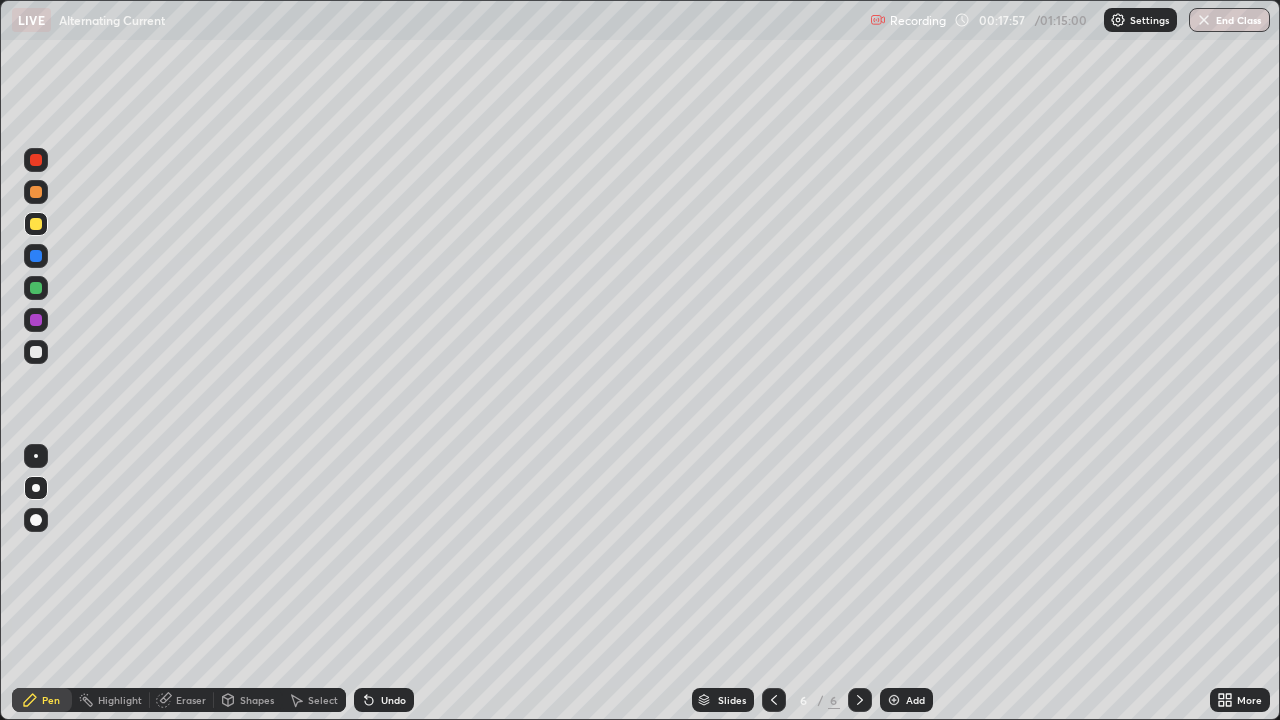click on "Undo" at bounding box center [384, 700] 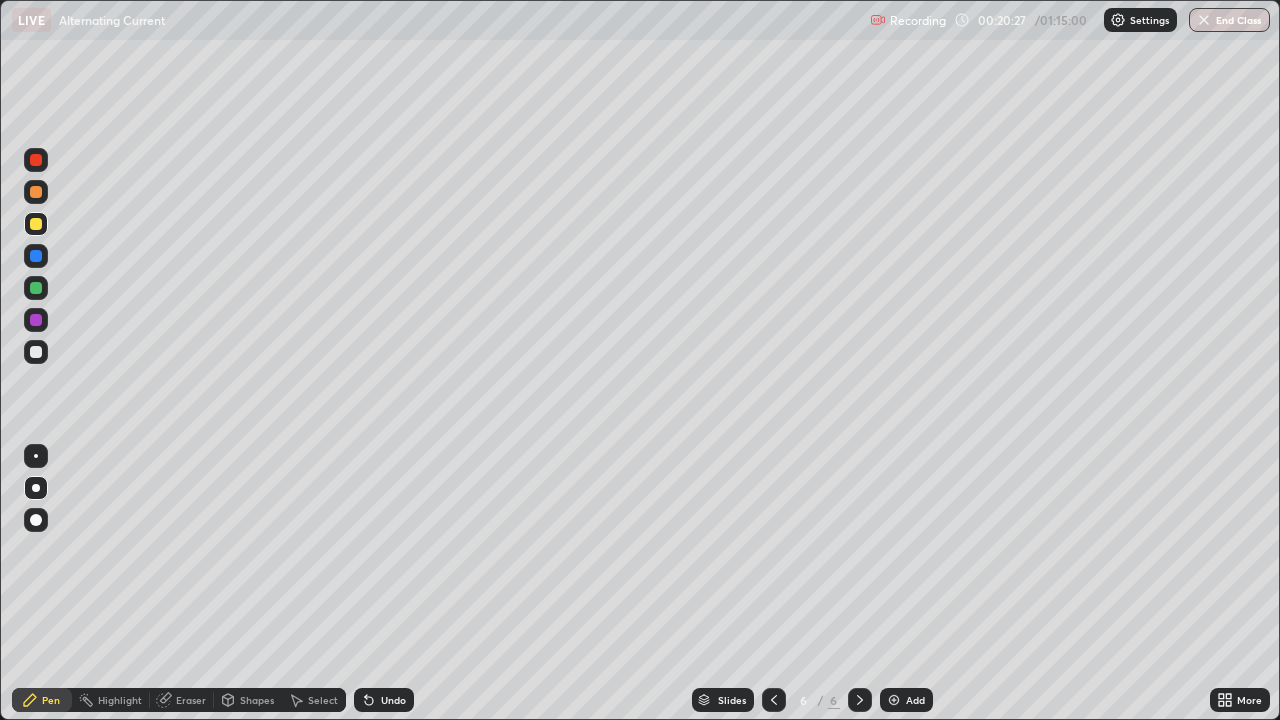 click 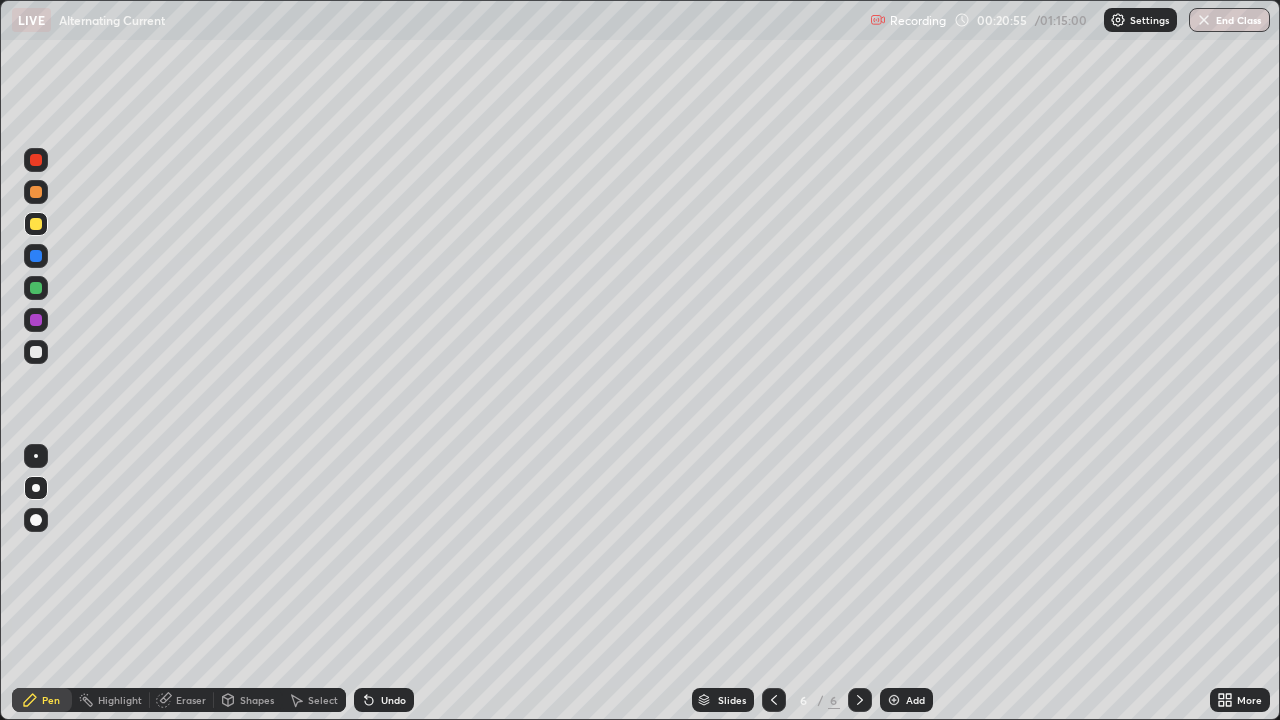 click on "Undo" at bounding box center [384, 700] 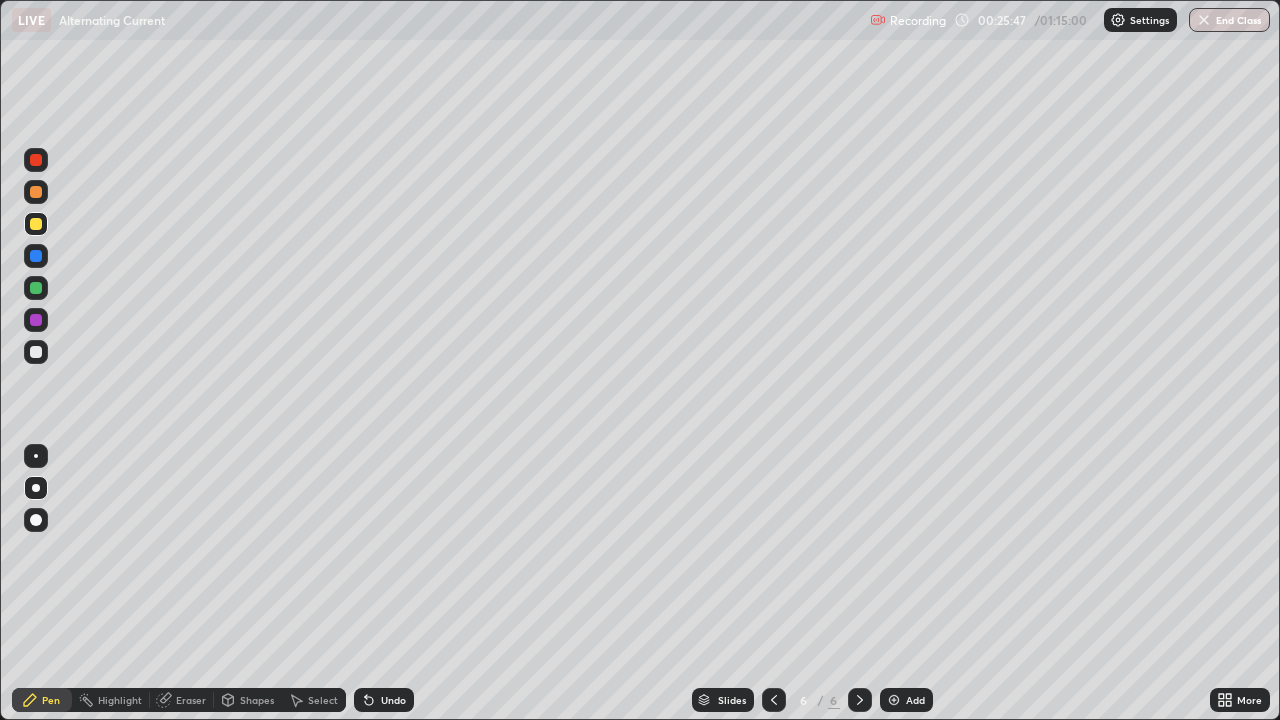 click on "Add" at bounding box center [906, 700] 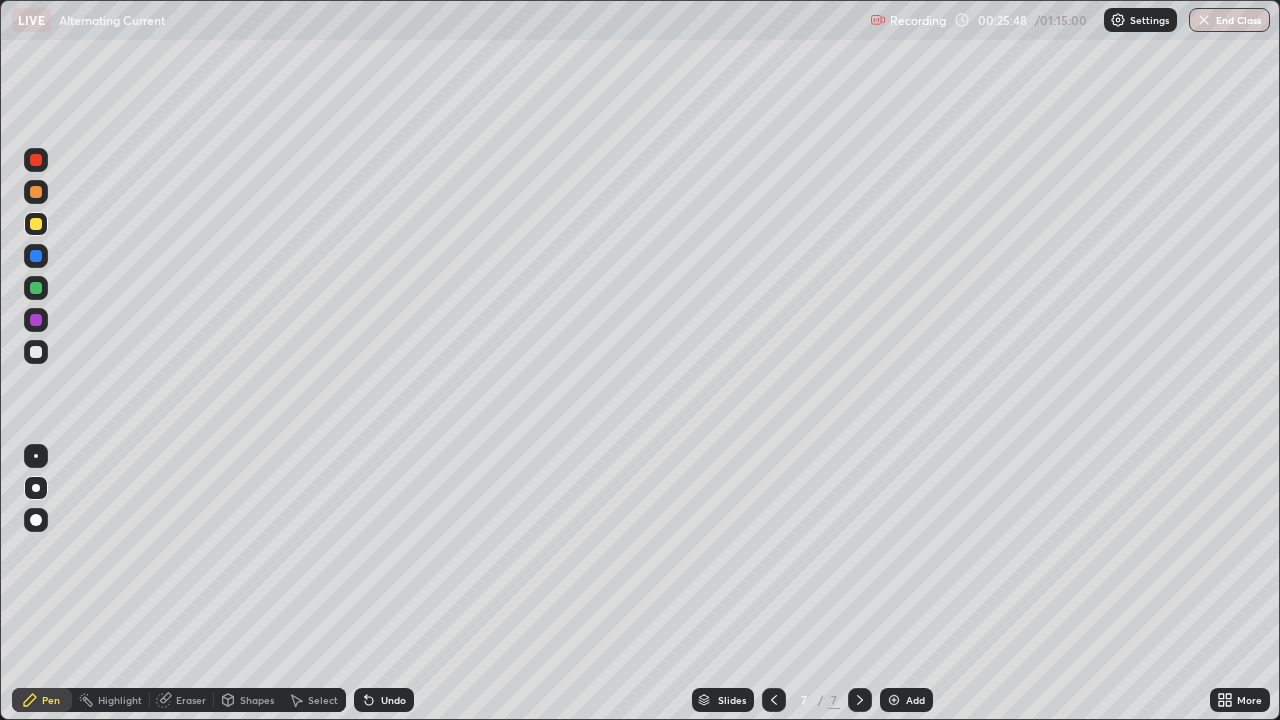 click at bounding box center (36, 352) 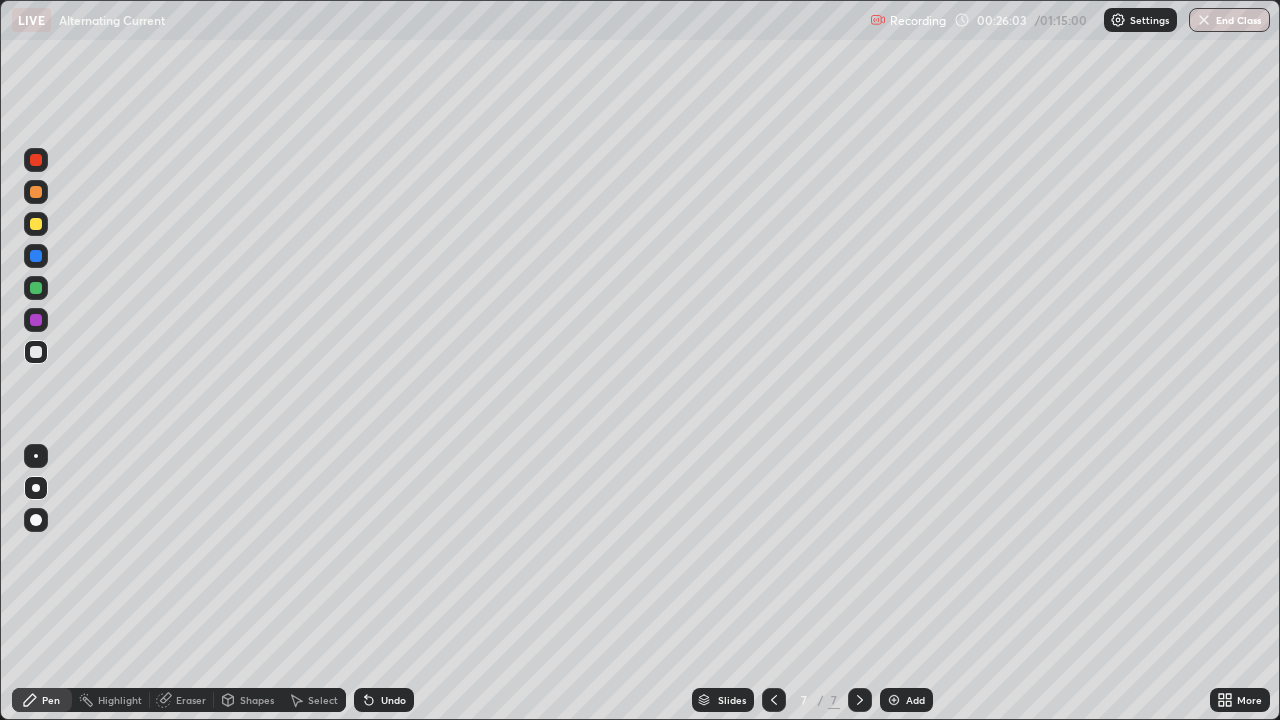 click on "Undo" at bounding box center (384, 700) 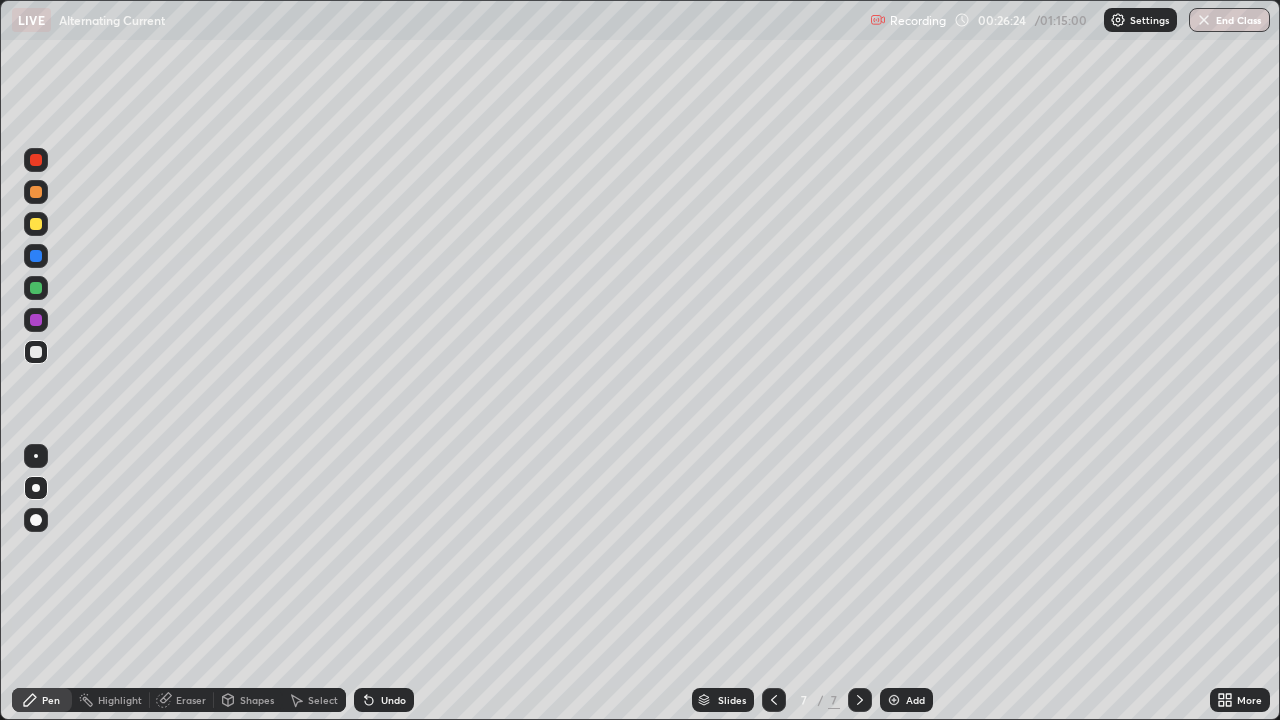 click 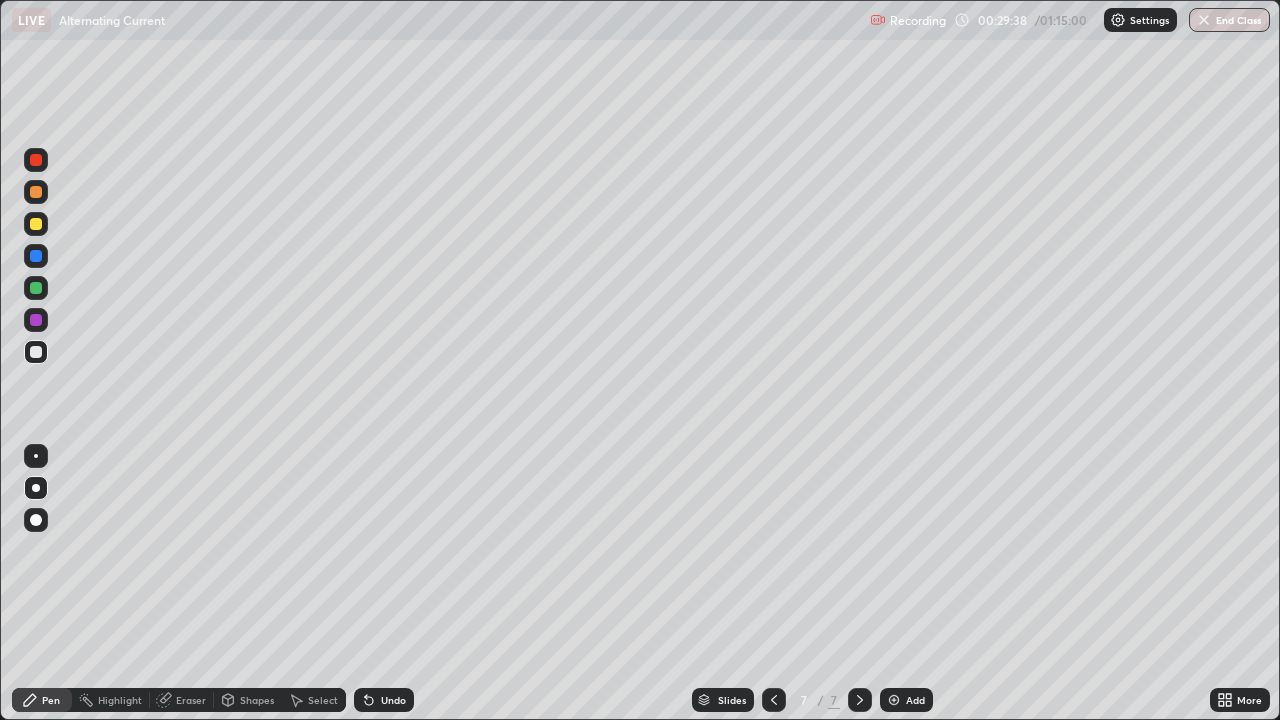 click at bounding box center [36, 352] 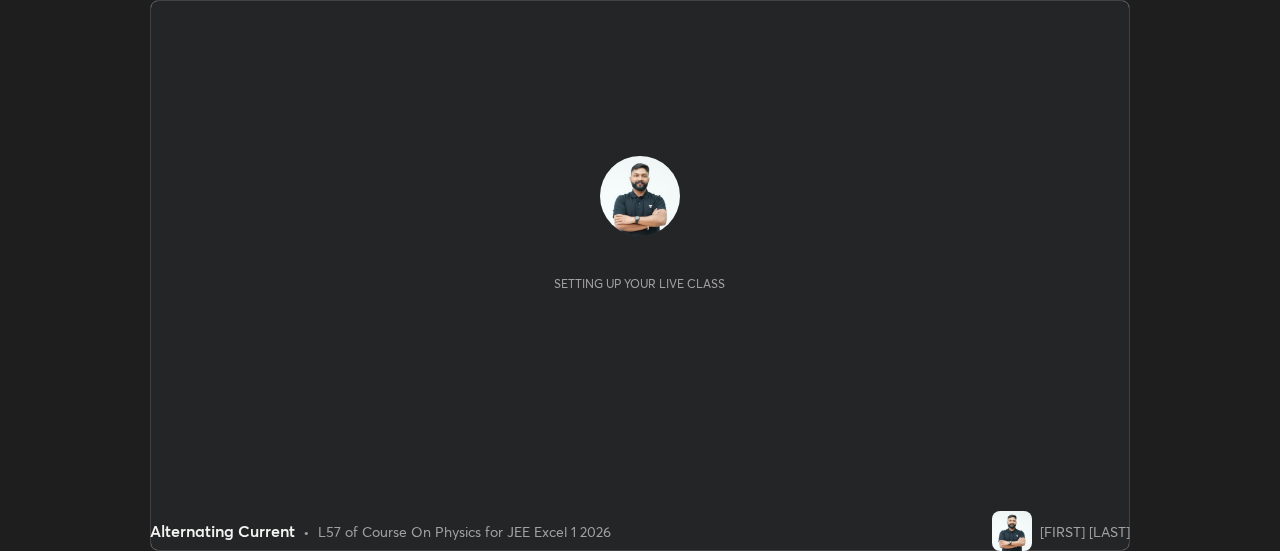 scroll, scrollTop: 0, scrollLeft: 0, axis: both 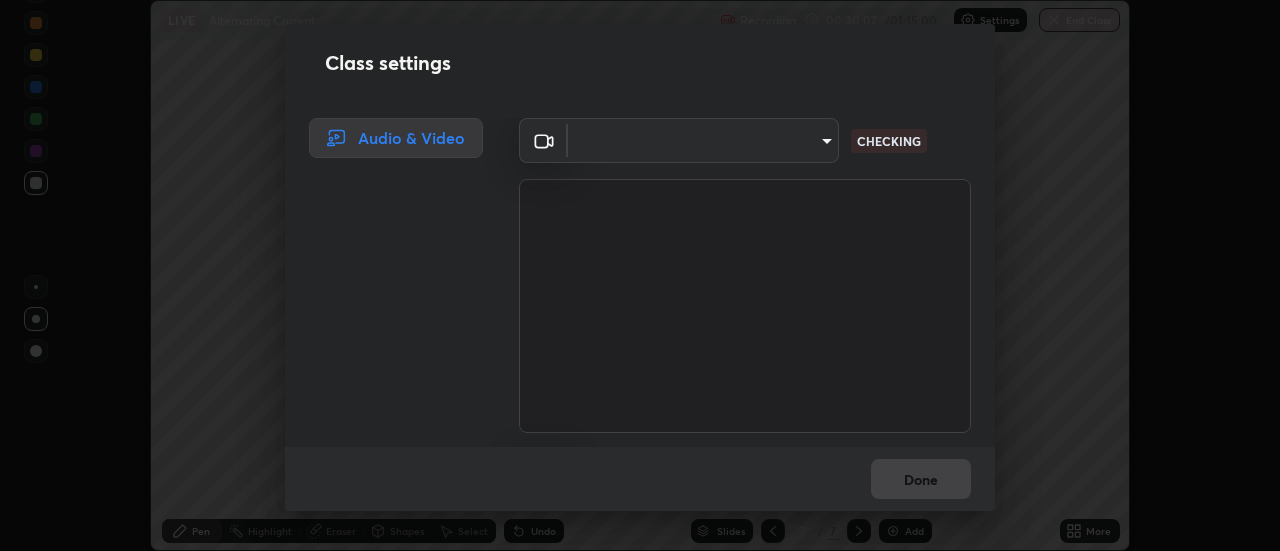 type on "c5ed04fab0462d49a1ad3b4b8777cdbb7dc1a14ad55b47a40411d41dbe2fc924" 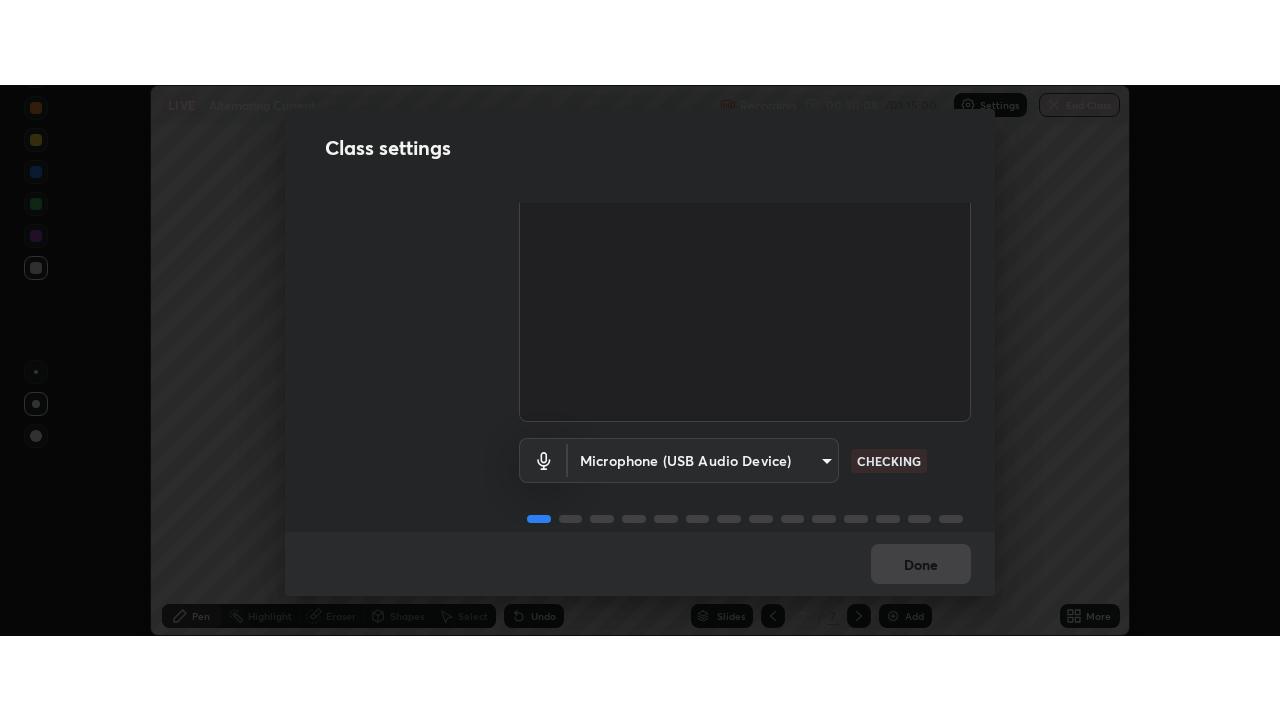 scroll, scrollTop: 125, scrollLeft: 0, axis: vertical 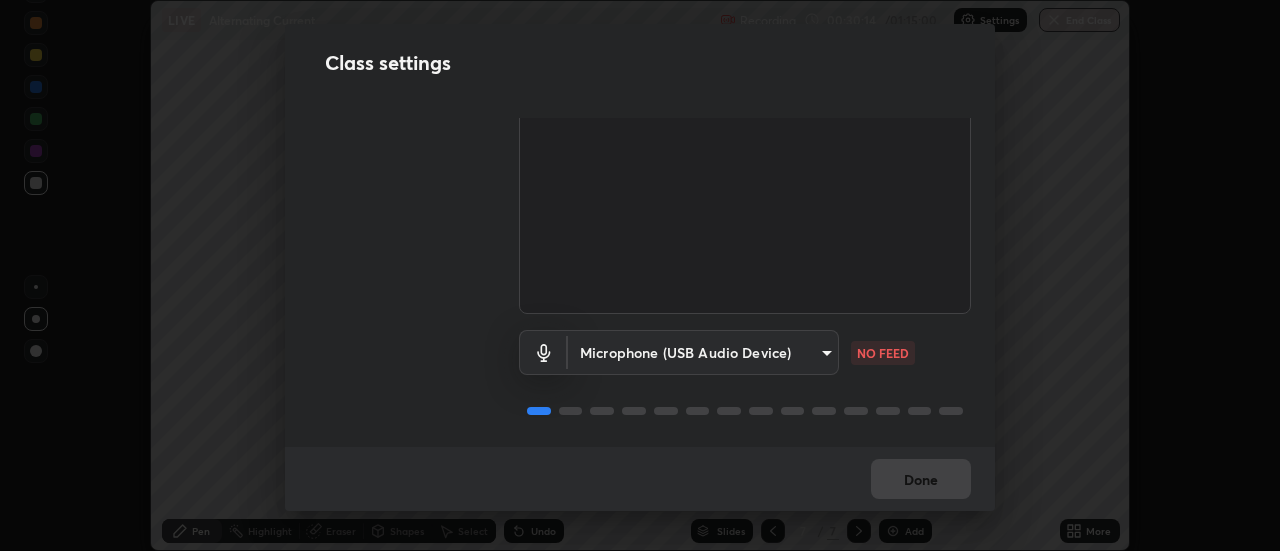 click on "Erase all LIVE Alternating Current Recording 00:30:14 /  01:15:00 Settings End Class Setting up your live class Alternating Current • L57 of Course On Physics for JEE Excel 1 2026 [FIRST] [LAST] Pen Highlight Eraser Shapes Select Undo Slides 7 / 7 Add More No doubts shared Encourage your learners to ask a doubt for better clarity Report an issue Reason for reporting Buffering Chat not working Audio - Video sync issue Educator video quality low ​ Attach an image Report Class settings Audio & Video Cam Link 4K (0fd9:0066) c5ed04fab0462d49a1ad3b4b8777cdbb7dc1a14ad55b47a40411d41dbe2fc924 WORKING Microphone (USB Audio Device) 4b9a29ee804bc9de1373164bb39139aacafb2ce99027e15b8d8f2ca0a6931f50 NO FEED Done" at bounding box center [640, 275] 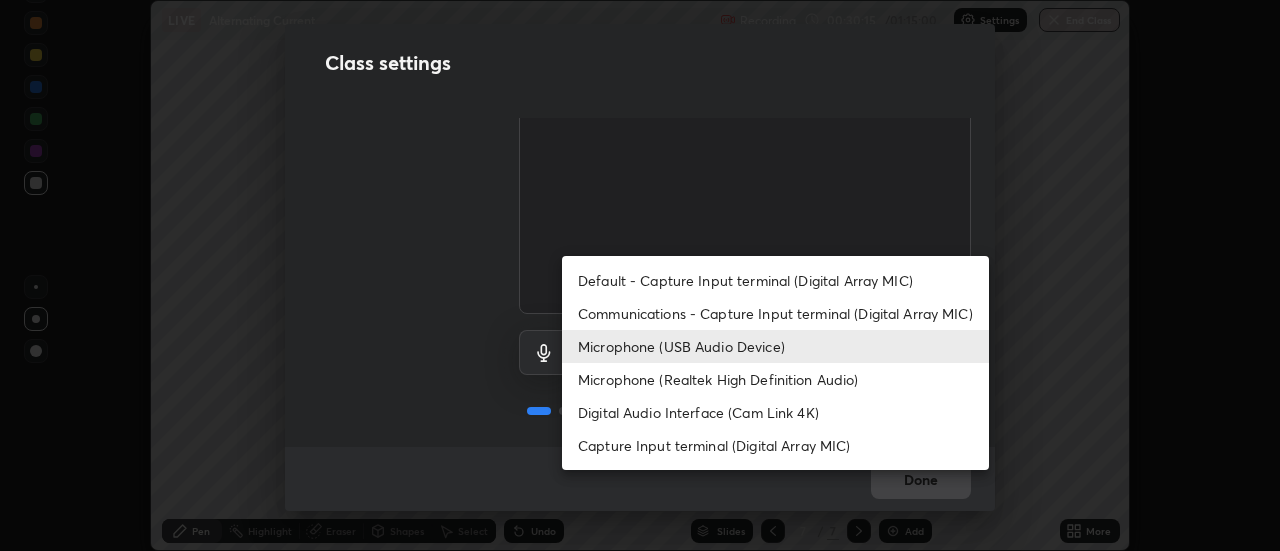 click on "Communications - Capture Input terminal (Digital Array MIC)" at bounding box center [775, 313] 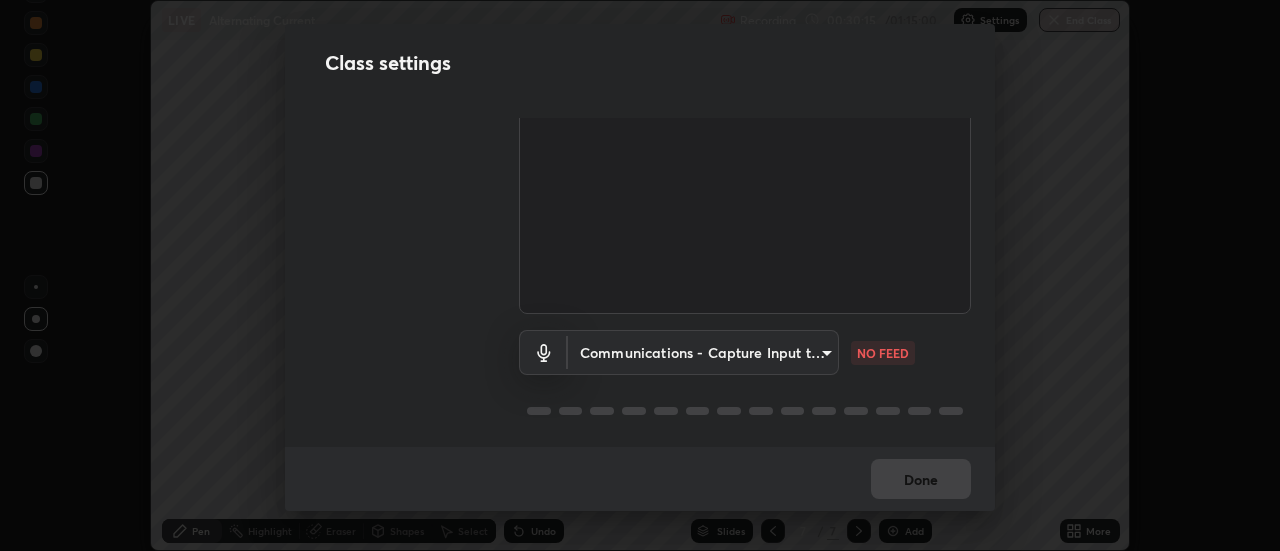 click on "Erase all LIVE Alternating Current Recording 00:30:15 /  01:15:00 Settings End Class Setting up your live class Alternating Current • L57 of Course On Physics for JEE Excel 1 2026 [FIRST] [LAST] Pen Highlight Eraser Shapes Select Undo Slides 7 / 7 Add More No doubts shared Encourage your learners to ask a doubt for better clarity Report an issue Reason for reporting Buffering Chat not working Audio - Video sync issue Educator video quality low ​ Attach an image Report Class settings Audio & Video Cam Link 4K (0fd9:0066) c5ed04fab0462d49a1ad3b4b8777cdbb7dc1a14ad55b47a40411d41dbe2fc924 WORKING Communications - Capture Input terminal (Digital Array MIC) communications NO FEED Done" at bounding box center (640, 275) 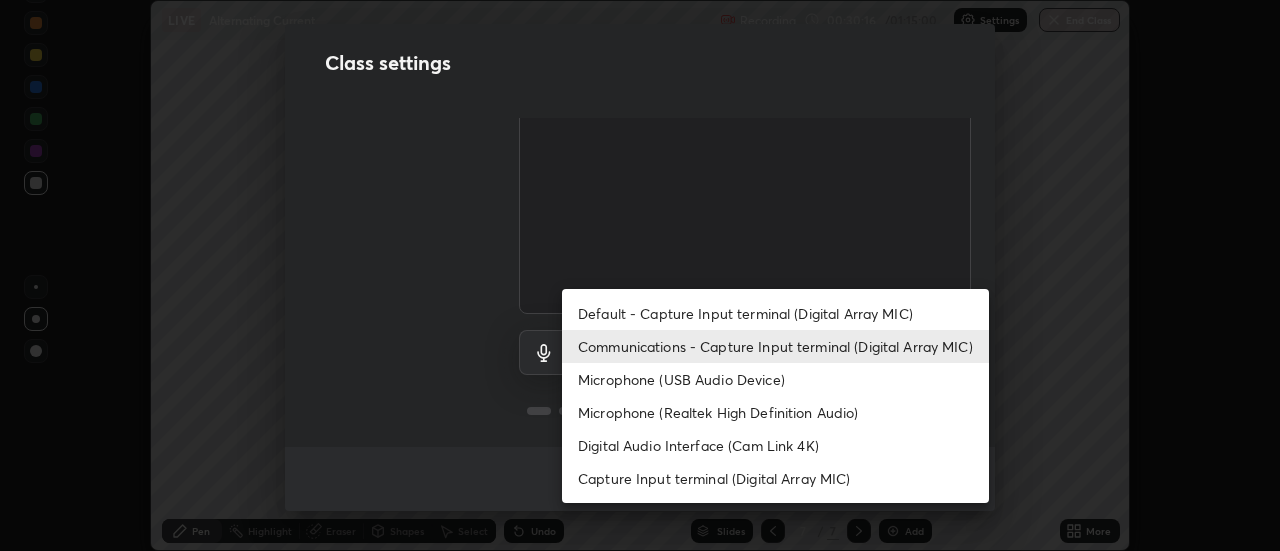 click on "Microphone (USB Audio Device)" at bounding box center [775, 379] 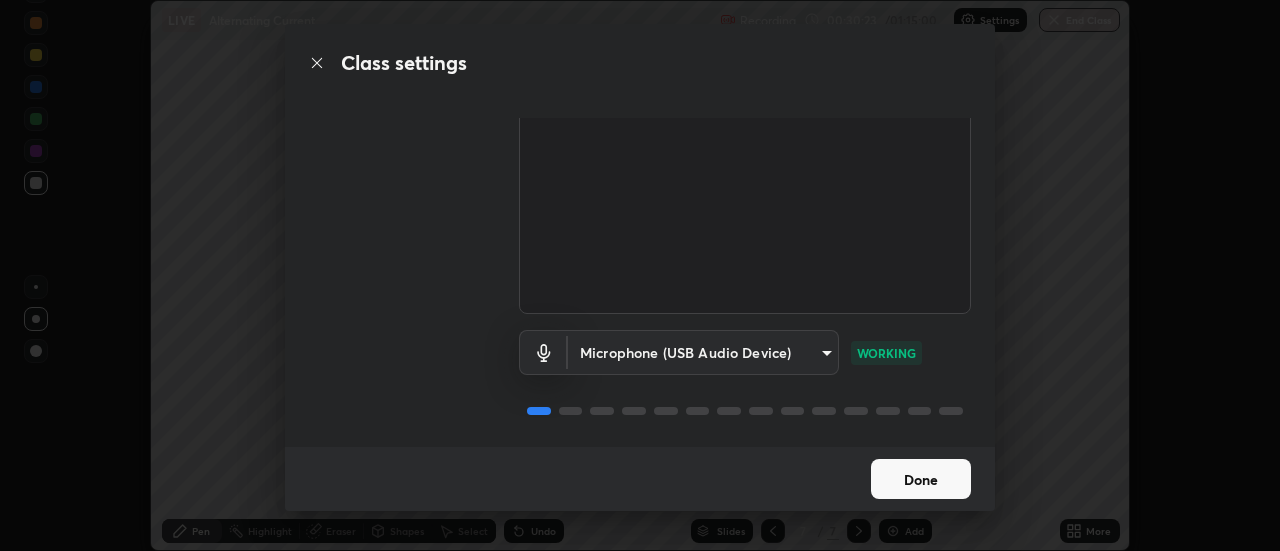 click on "Done" at bounding box center (921, 479) 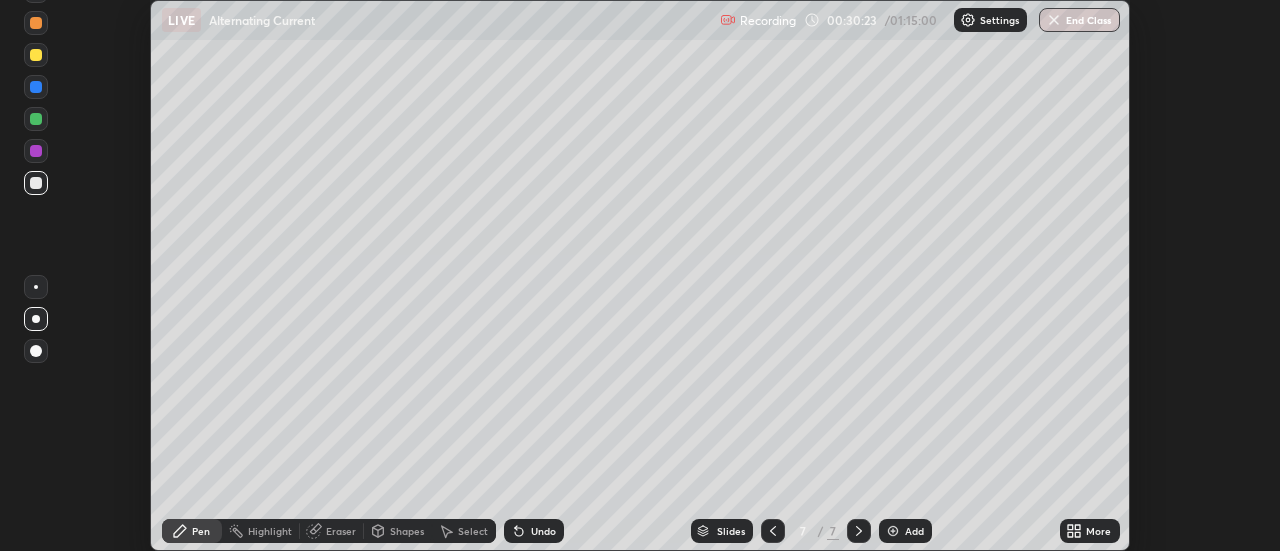 click 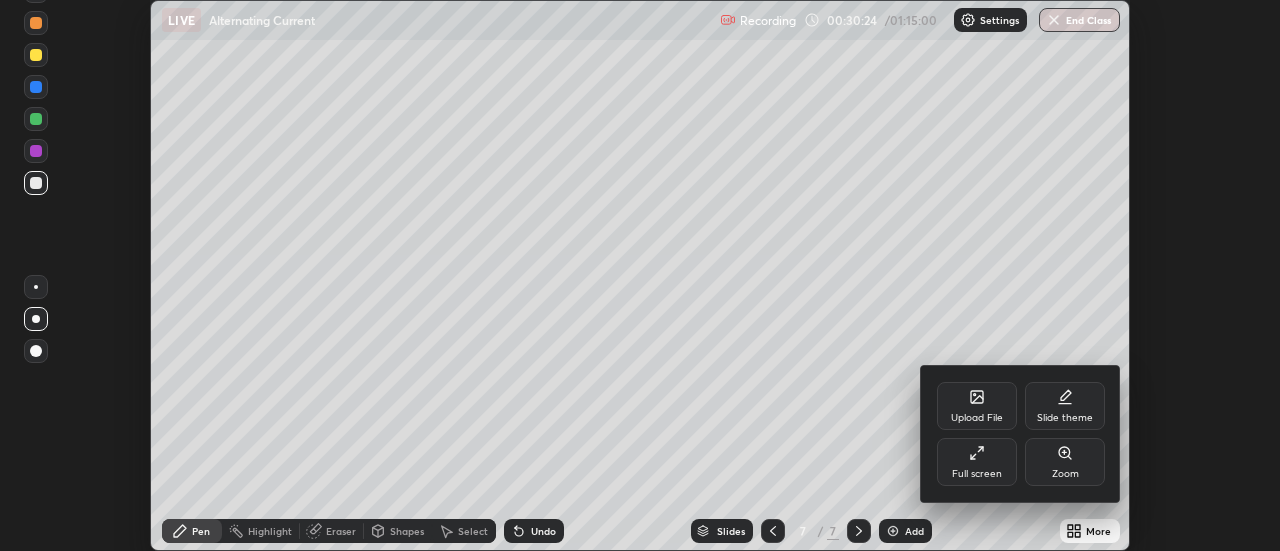 click on "Full screen" at bounding box center (977, 474) 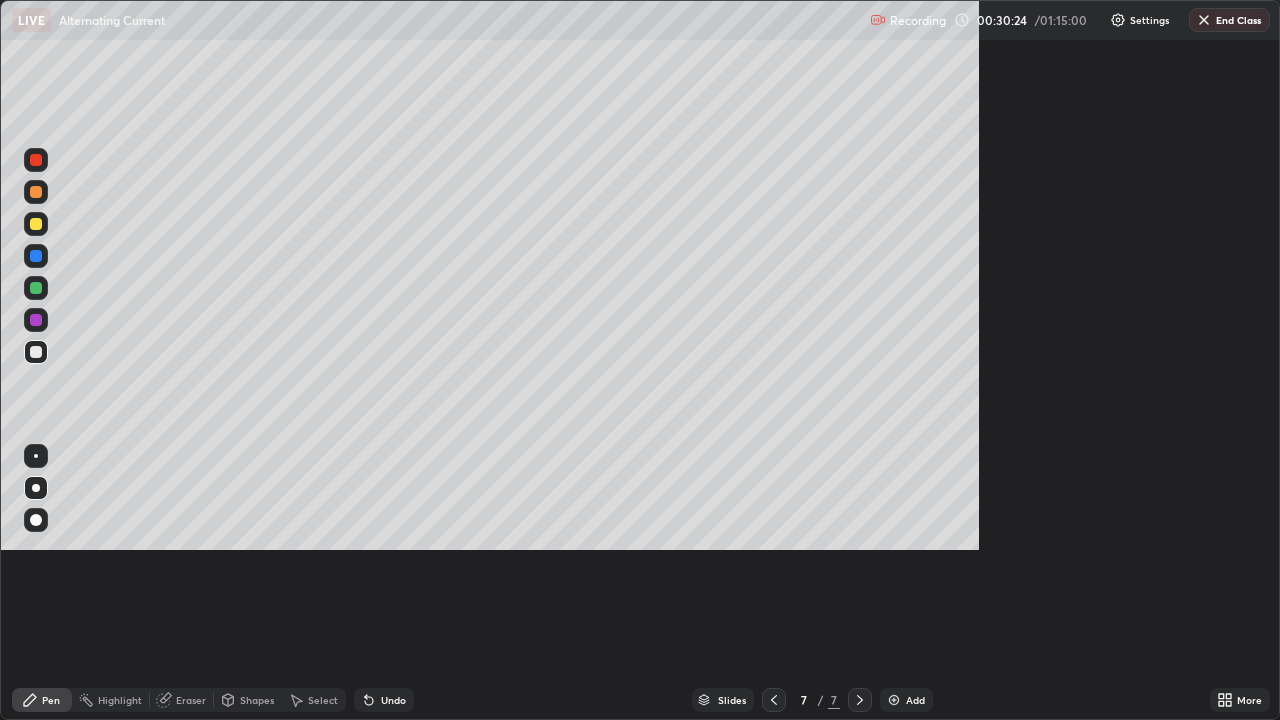scroll, scrollTop: 99280, scrollLeft: 98720, axis: both 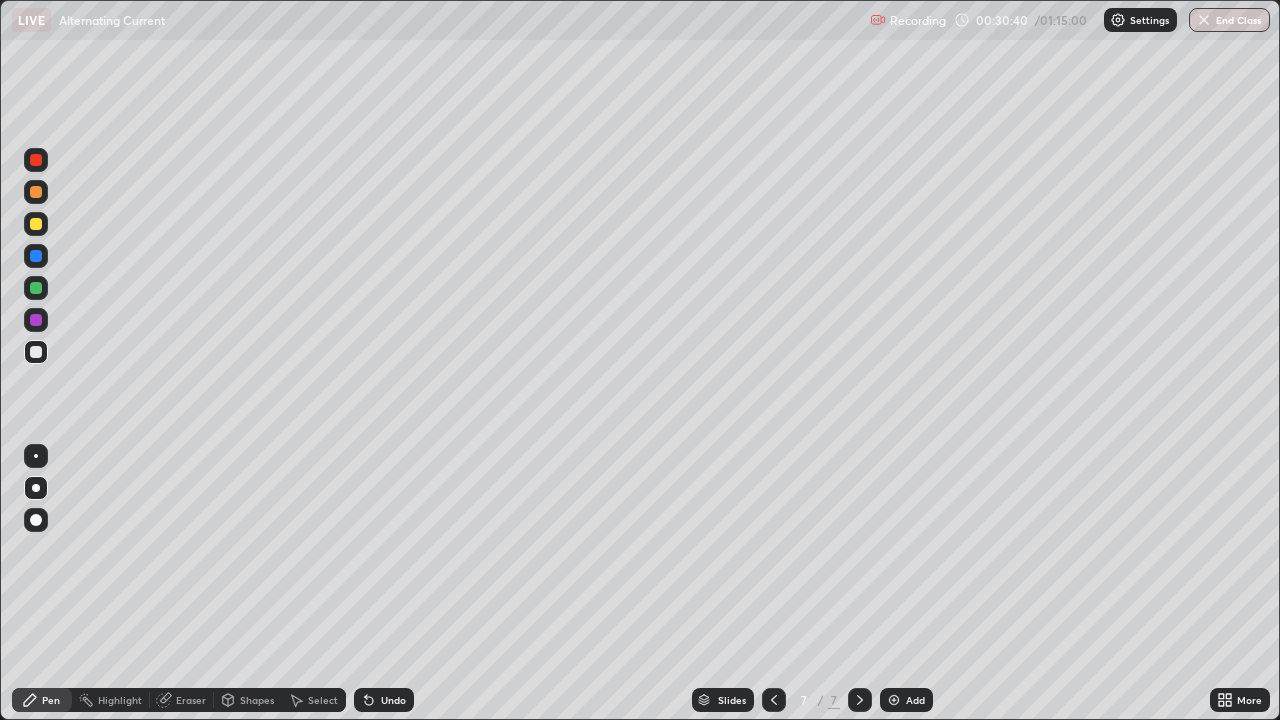 click on "Undo" at bounding box center (384, 700) 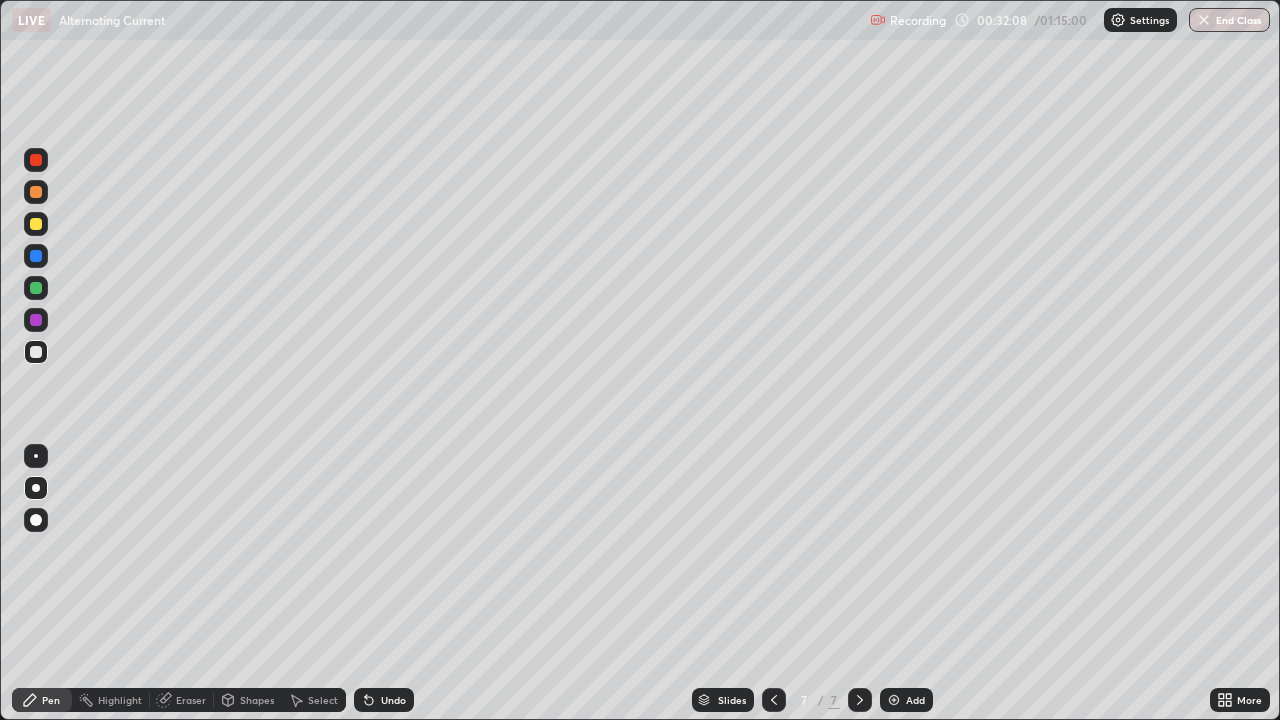 click on "Add" at bounding box center (906, 700) 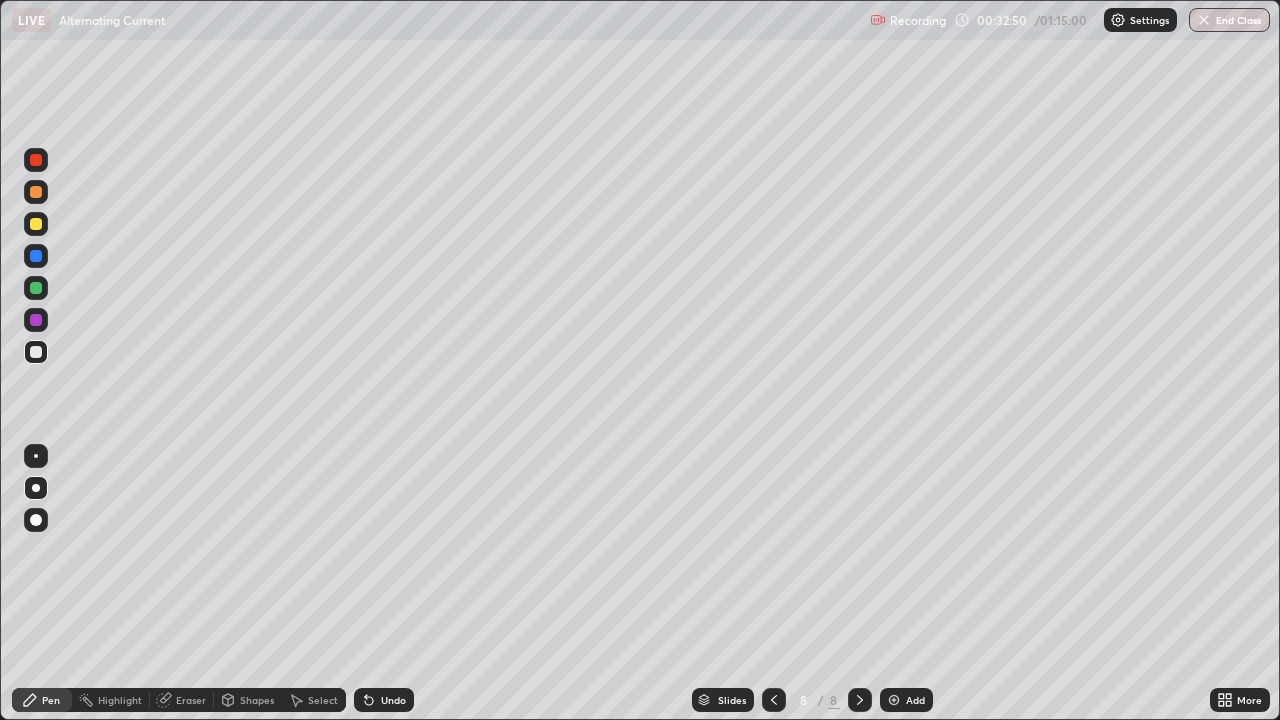 click at bounding box center (36, 224) 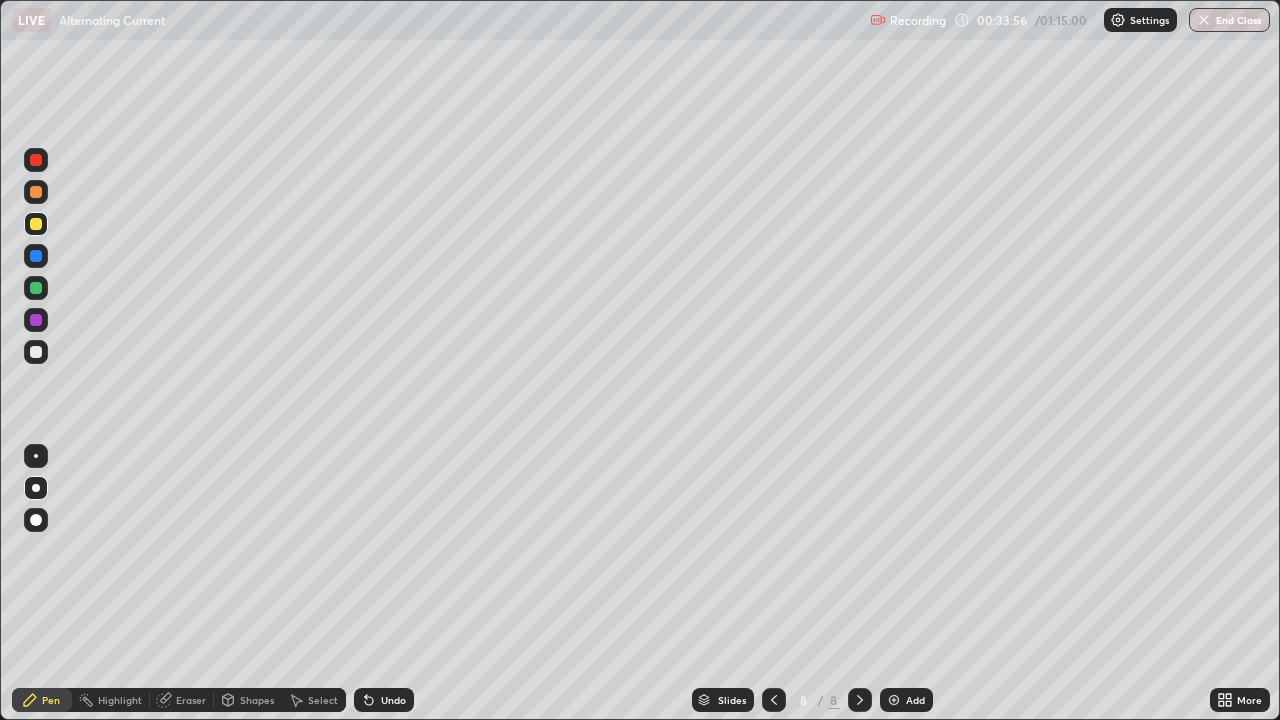 click on "Undo" at bounding box center (393, 700) 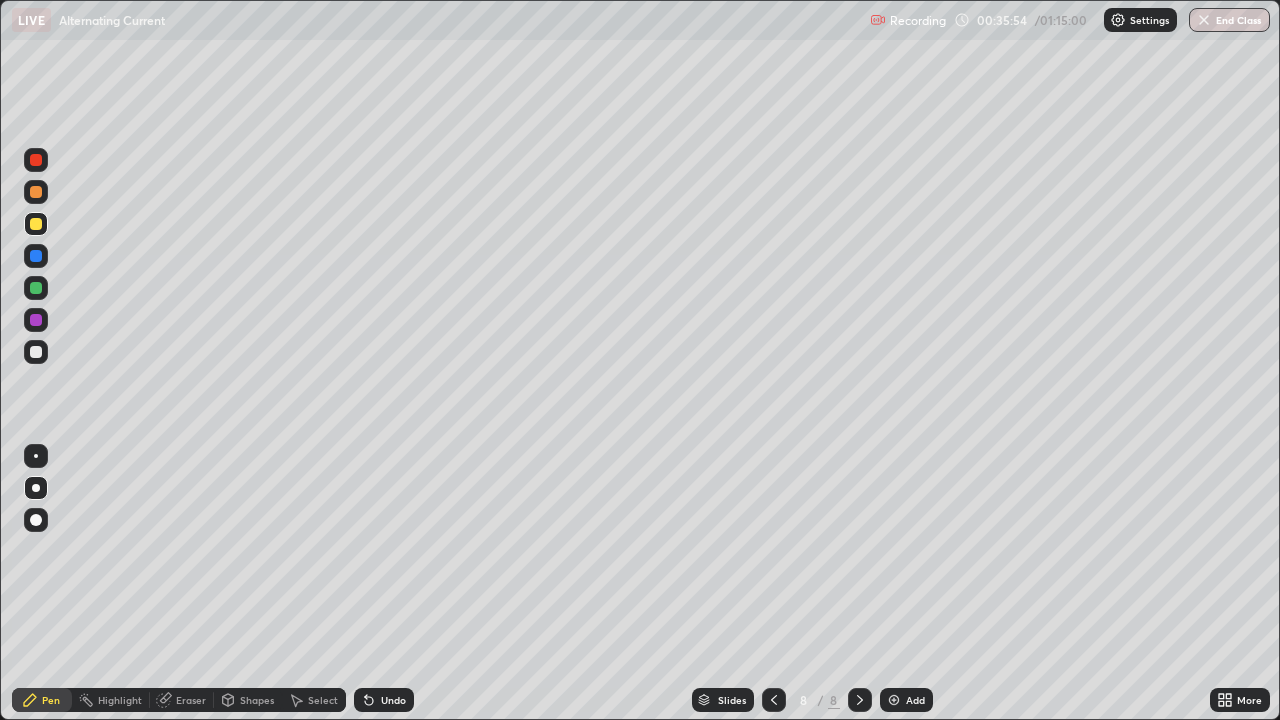 click on "Add" at bounding box center [915, 700] 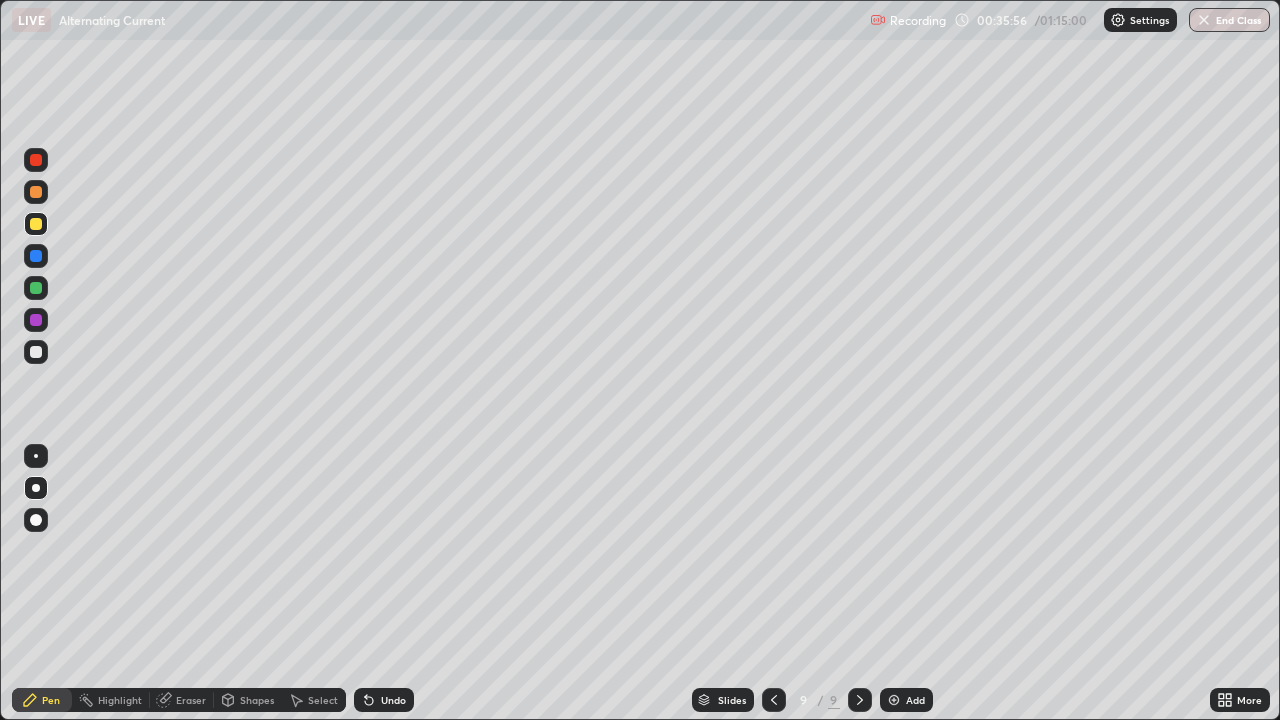 click at bounding box center [36, 352] 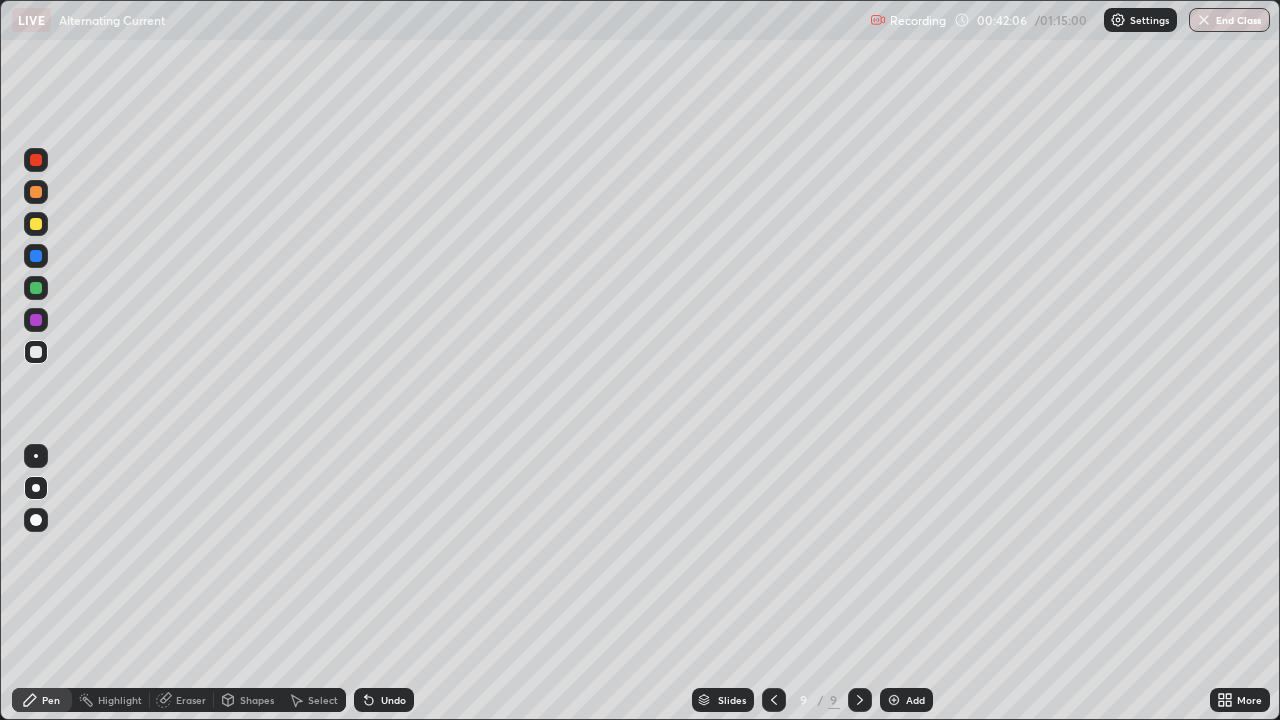 click on "Undo" at bounding box center (393, 700) 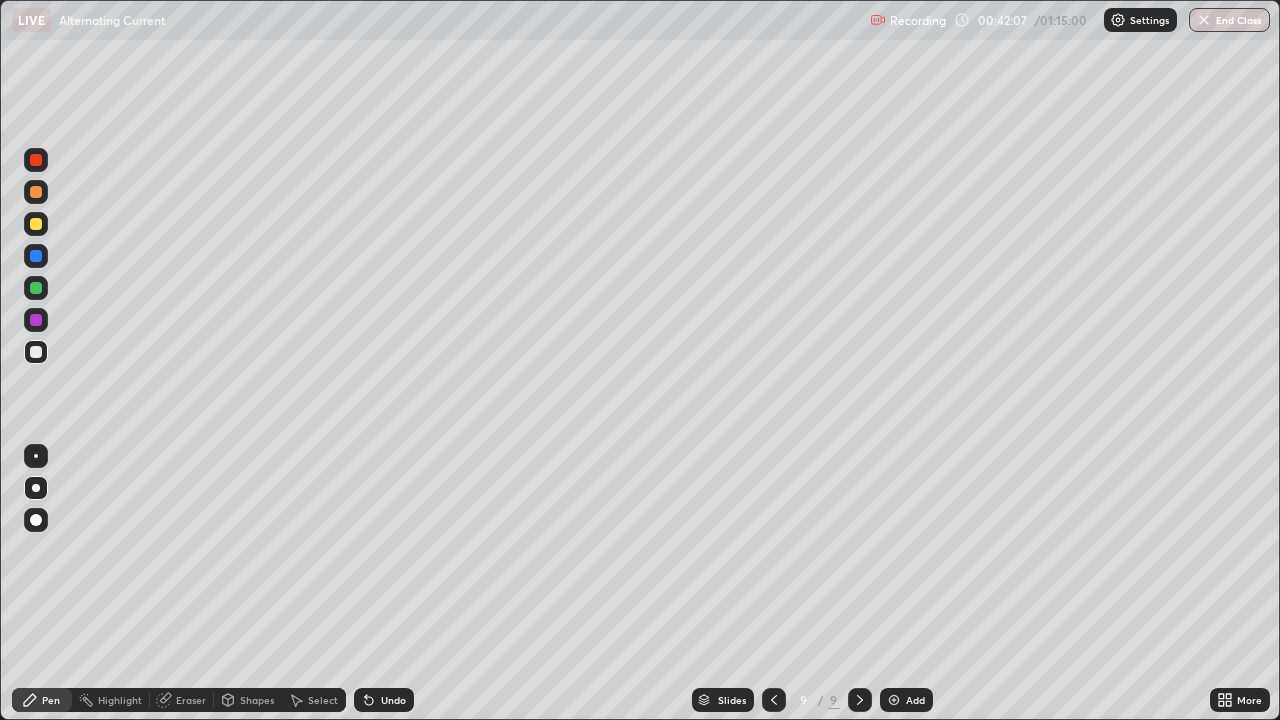 click on "Undo" at bounding box center (393, 700) 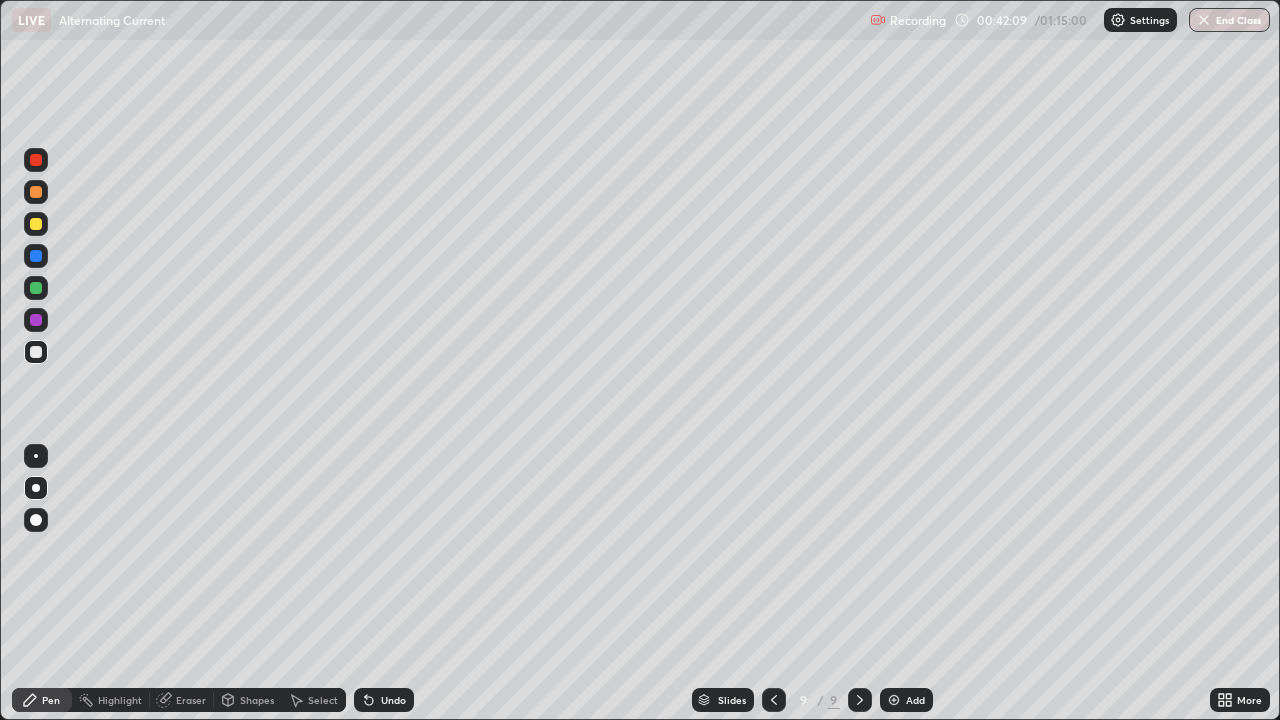 click on "Undo" at bounding box center [393, 700] 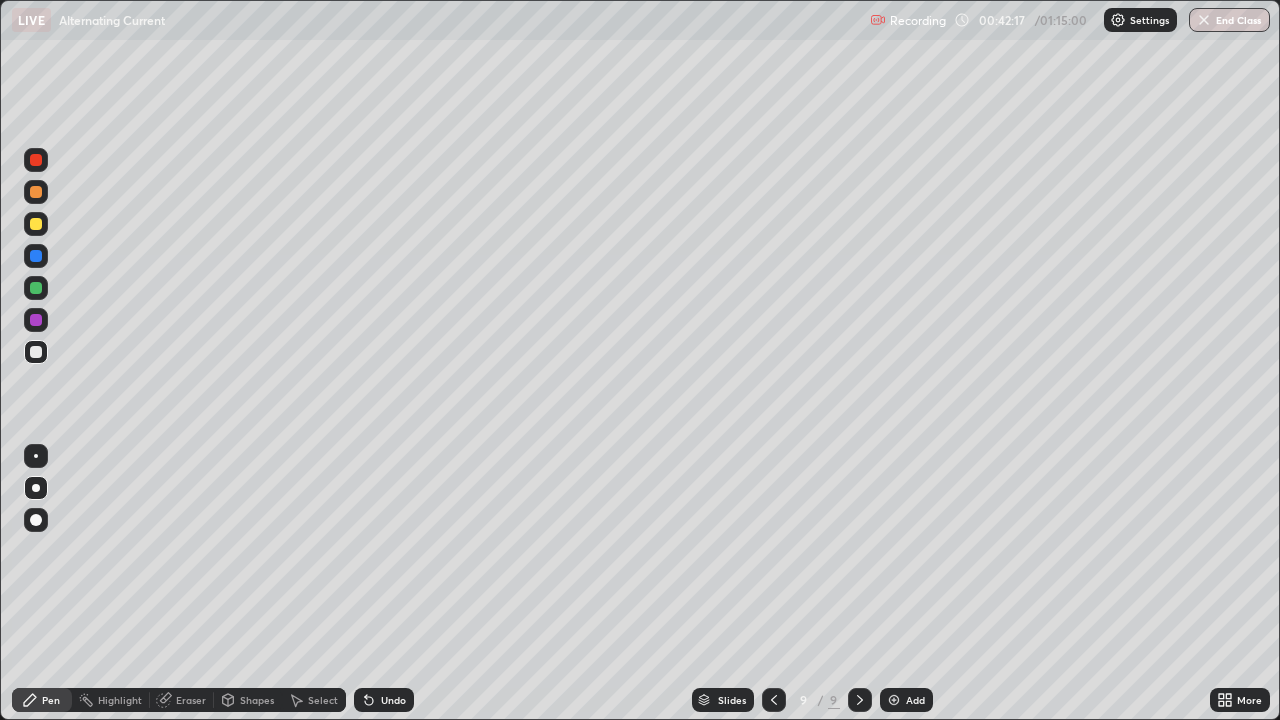 click on "Undo" at bounding box center [393, 700] 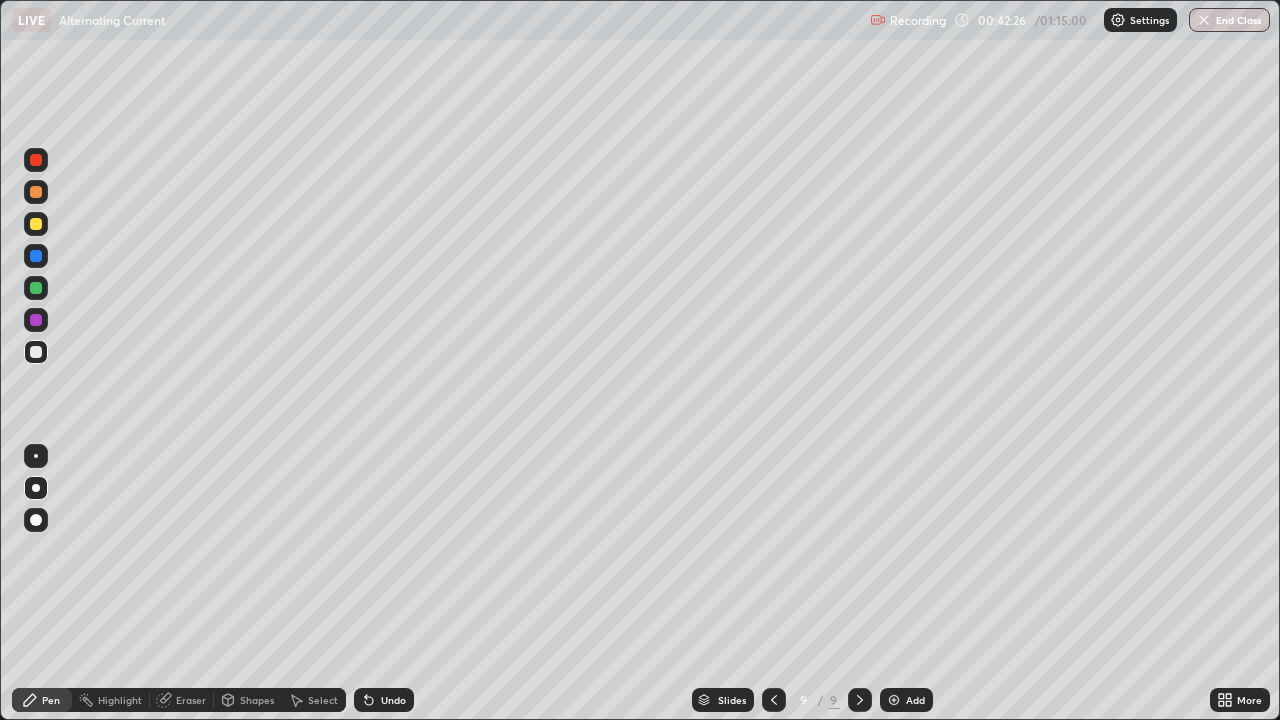click on "Undo" at bounding box center (393, 700) 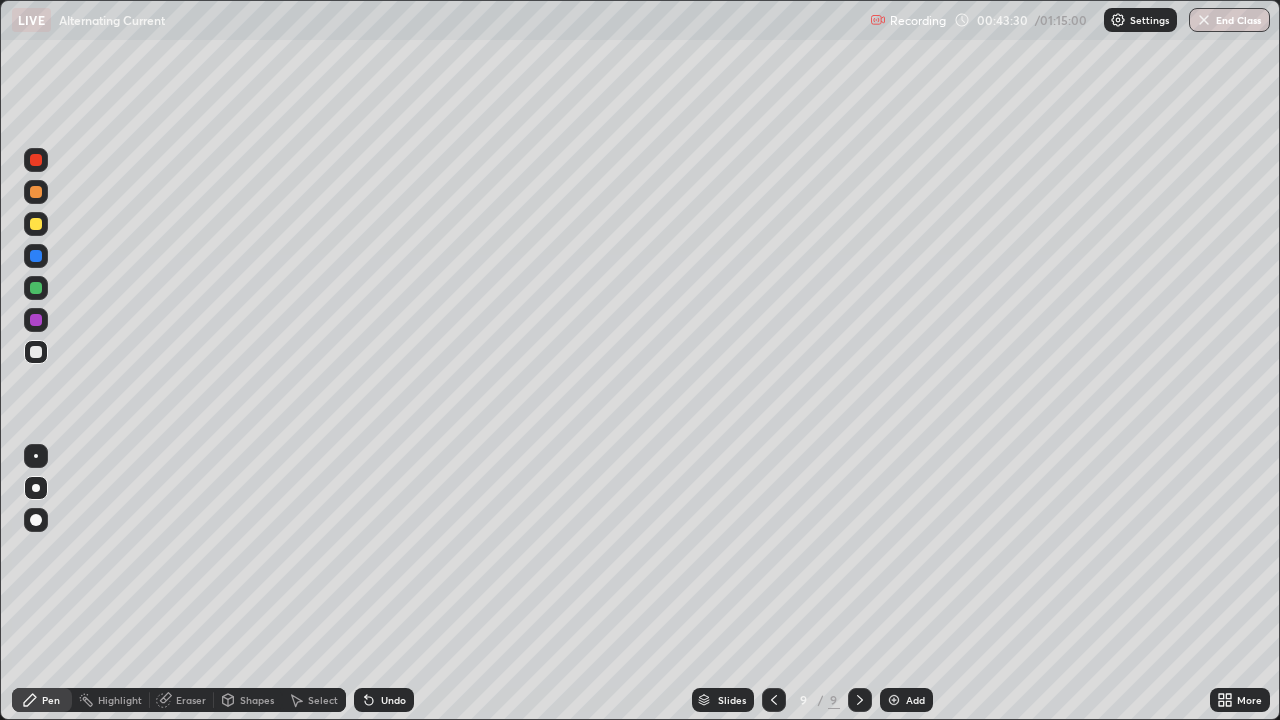 click at bounding box center (894, 700) 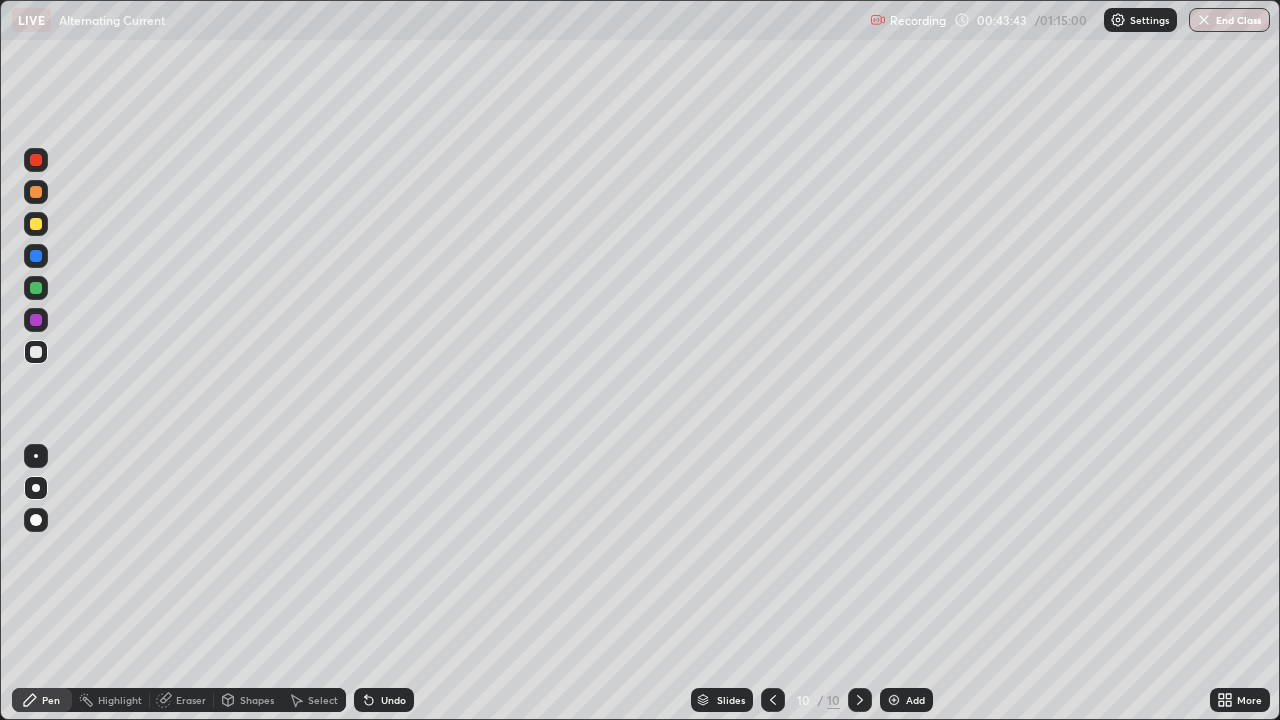 click 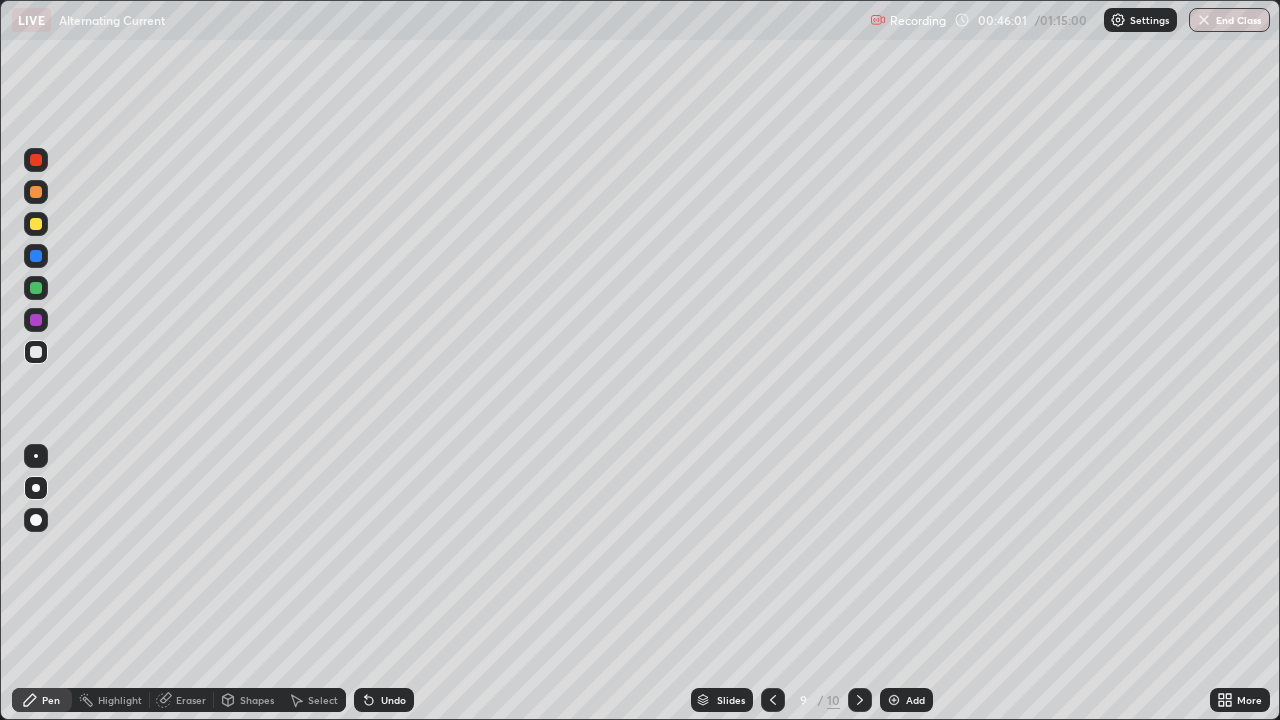 click 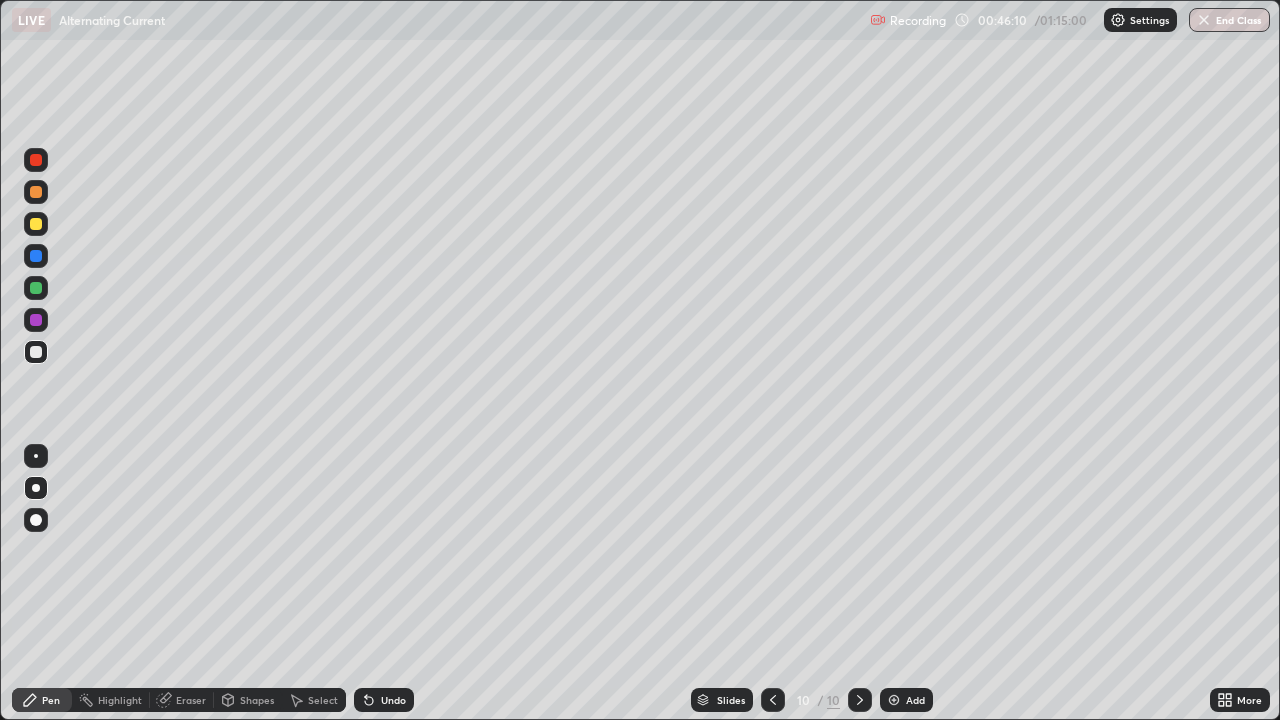 click on "Undo" at bounding box center (393, 700) 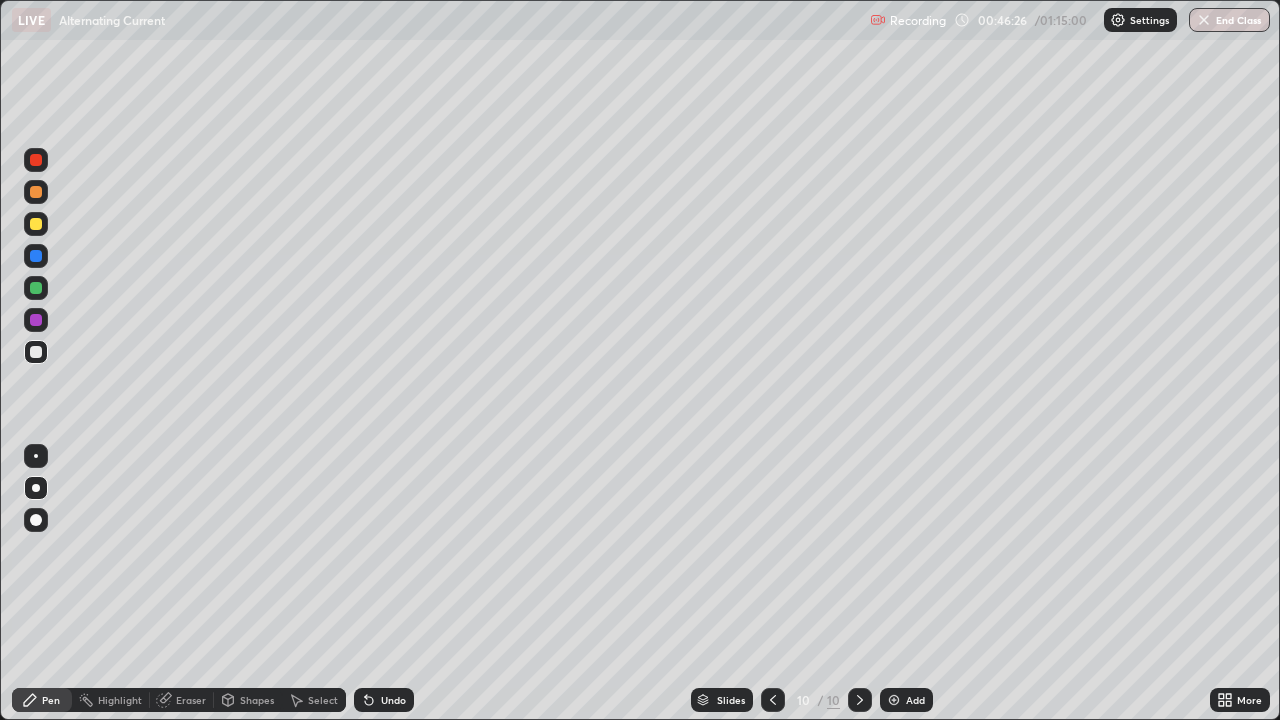click on "Undo" at bounding box center [393, 700] 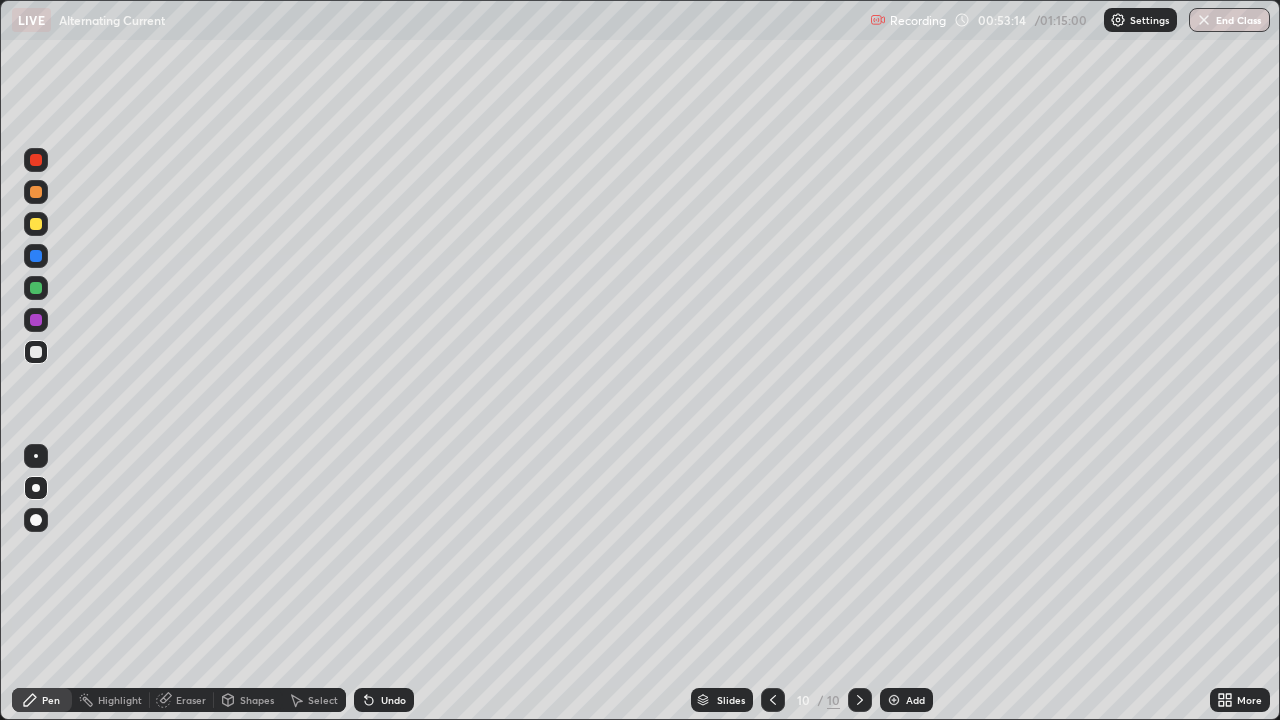 click at bounding box center (36, 520) 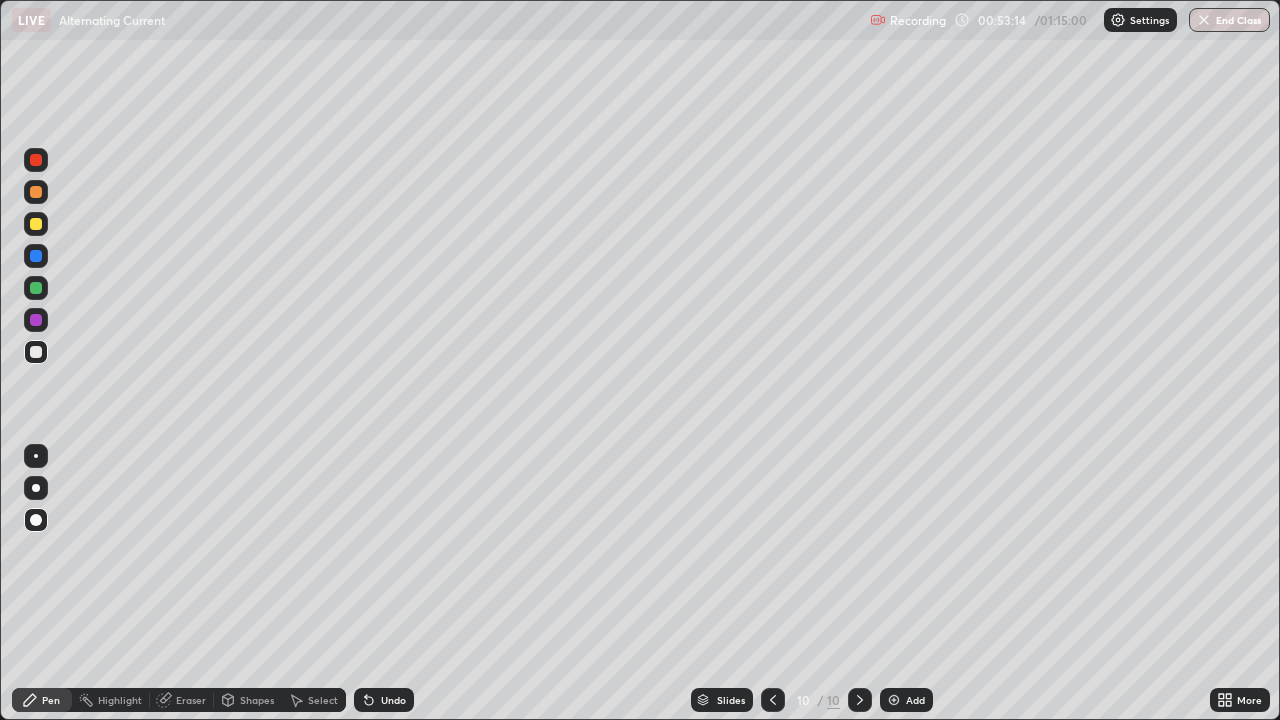click at bounding box center (36, 224) 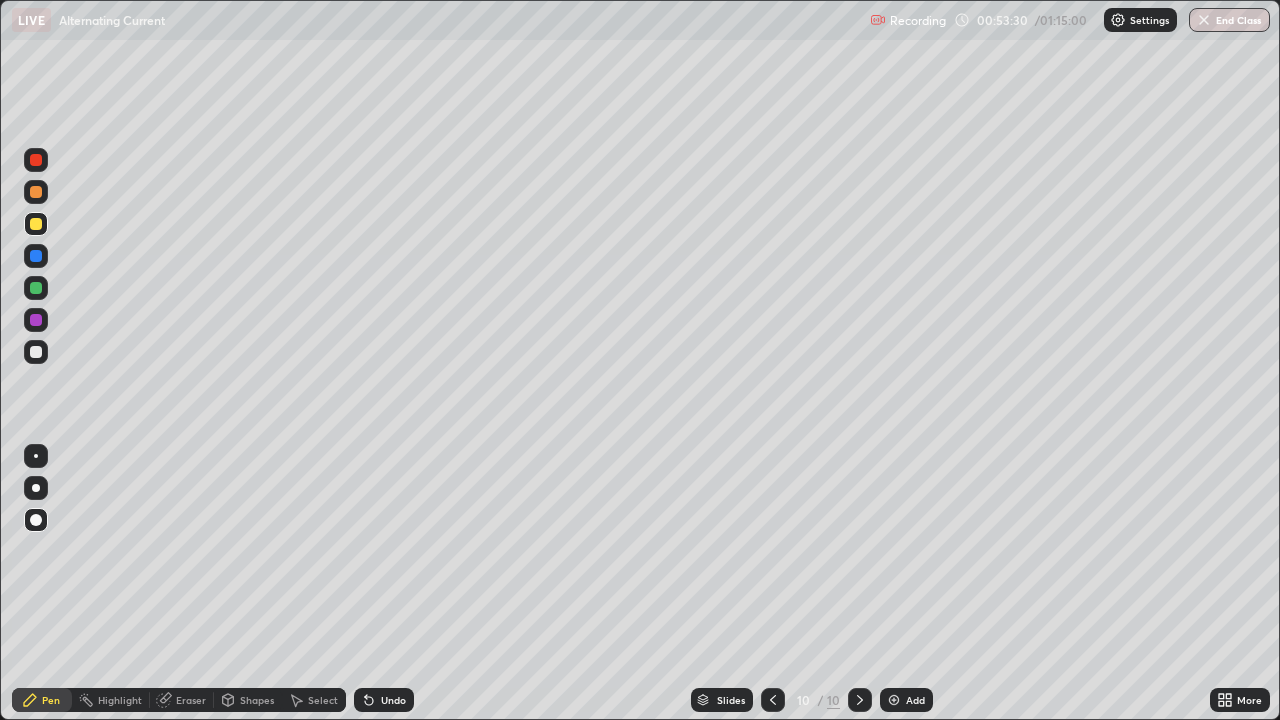 click on "Undo" at bounding box center (384, 700) 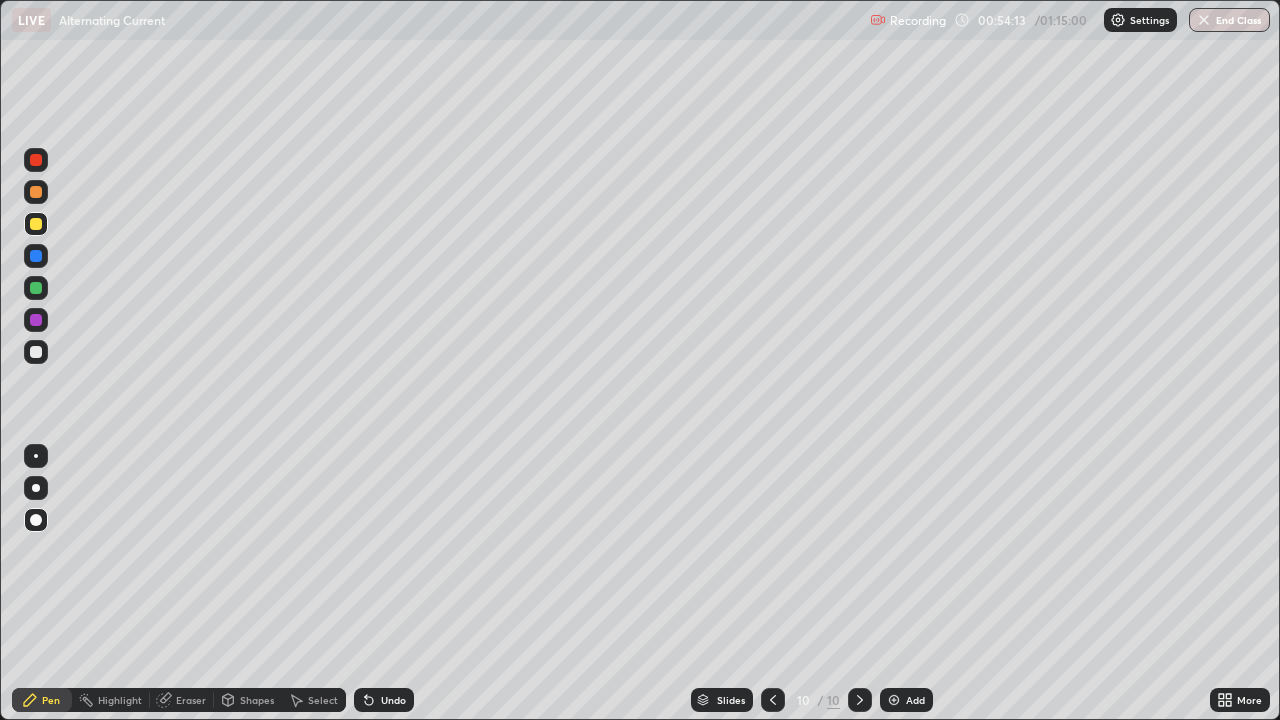 click on "Eraser" at bounding box center [191, 700] 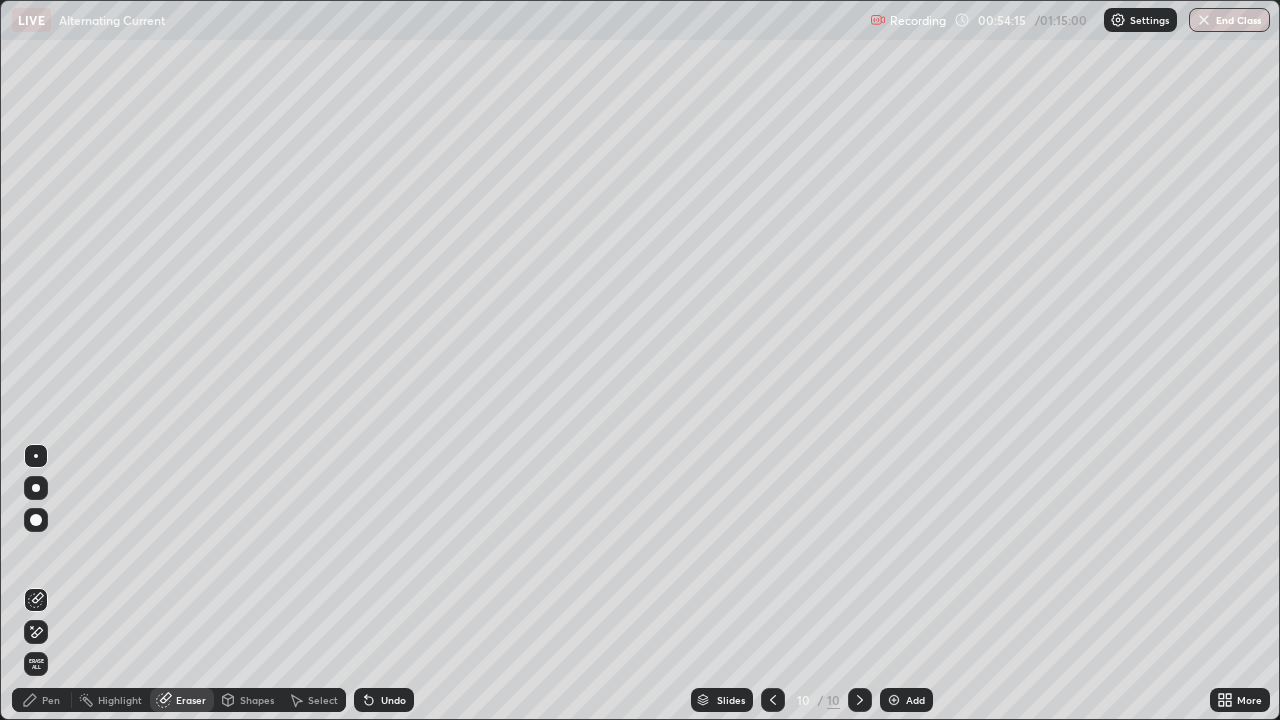 click on "Pen" at bounding box center (51, 700) 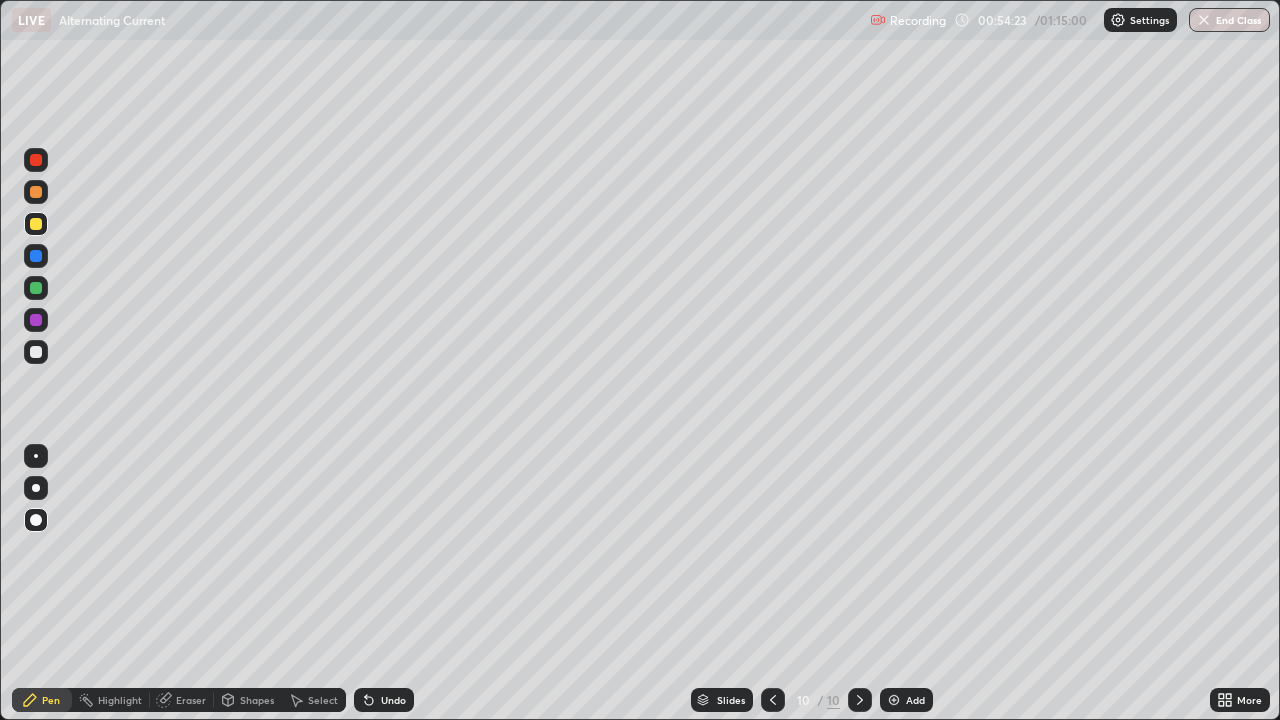 click on "Undo" at bounding box center [384, 700] 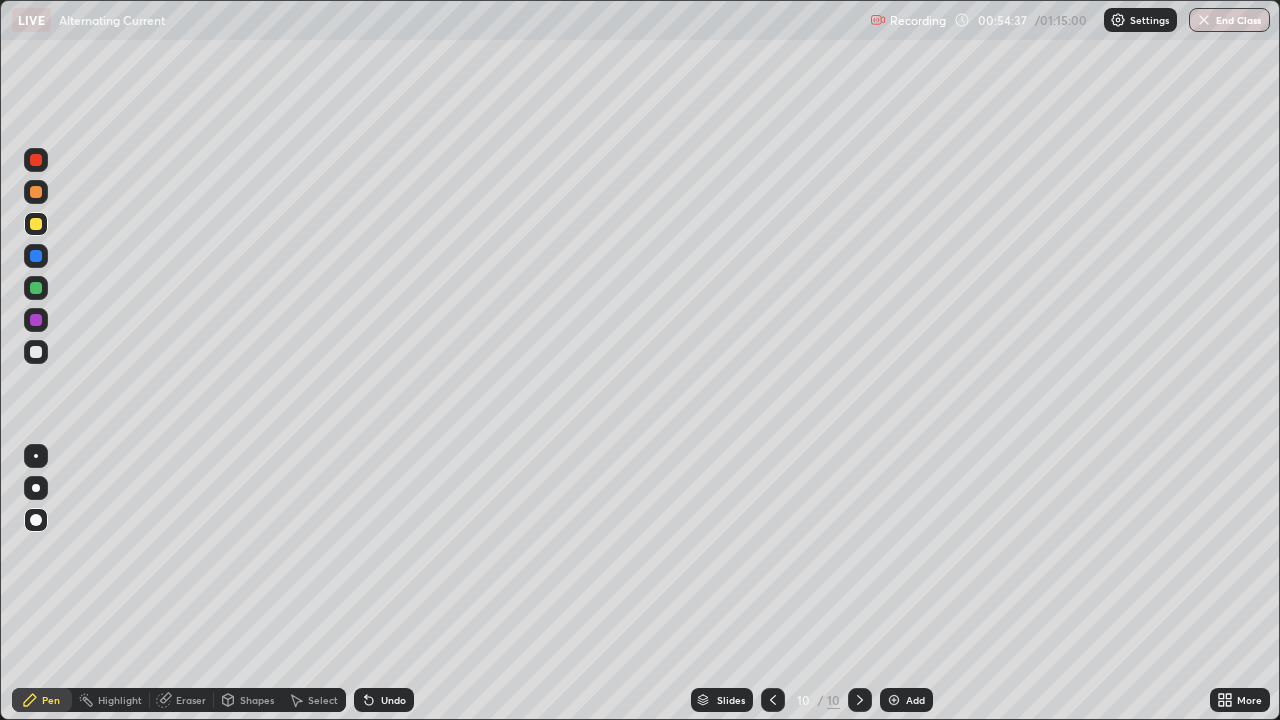click at bounding box center (36, 192) 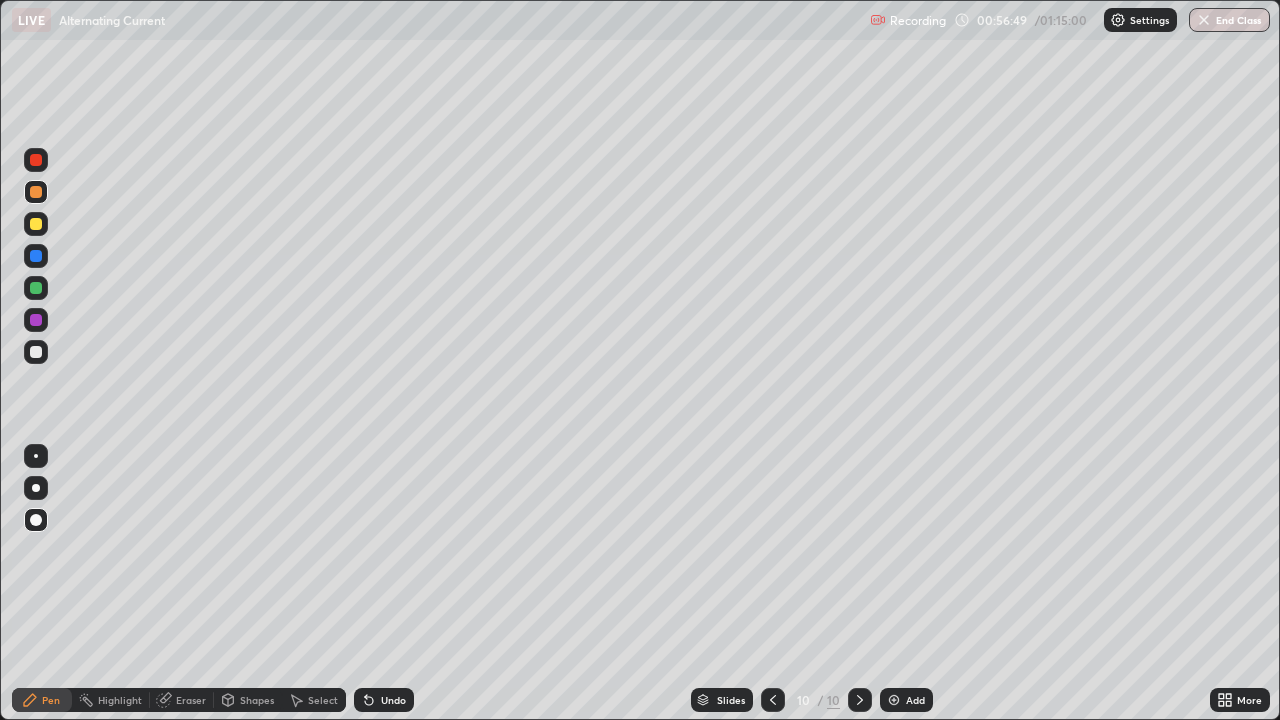 click on "Add" at bounding box center (906, 700) 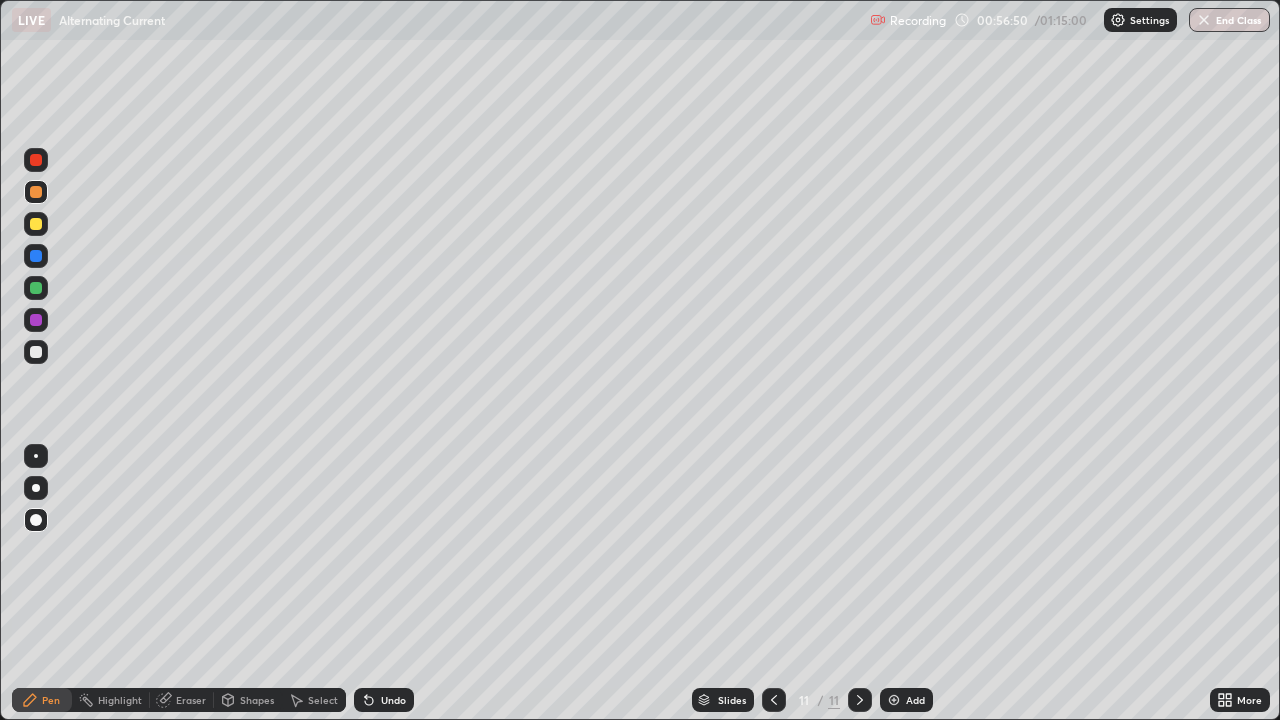 click at bounding box center [36, 352] 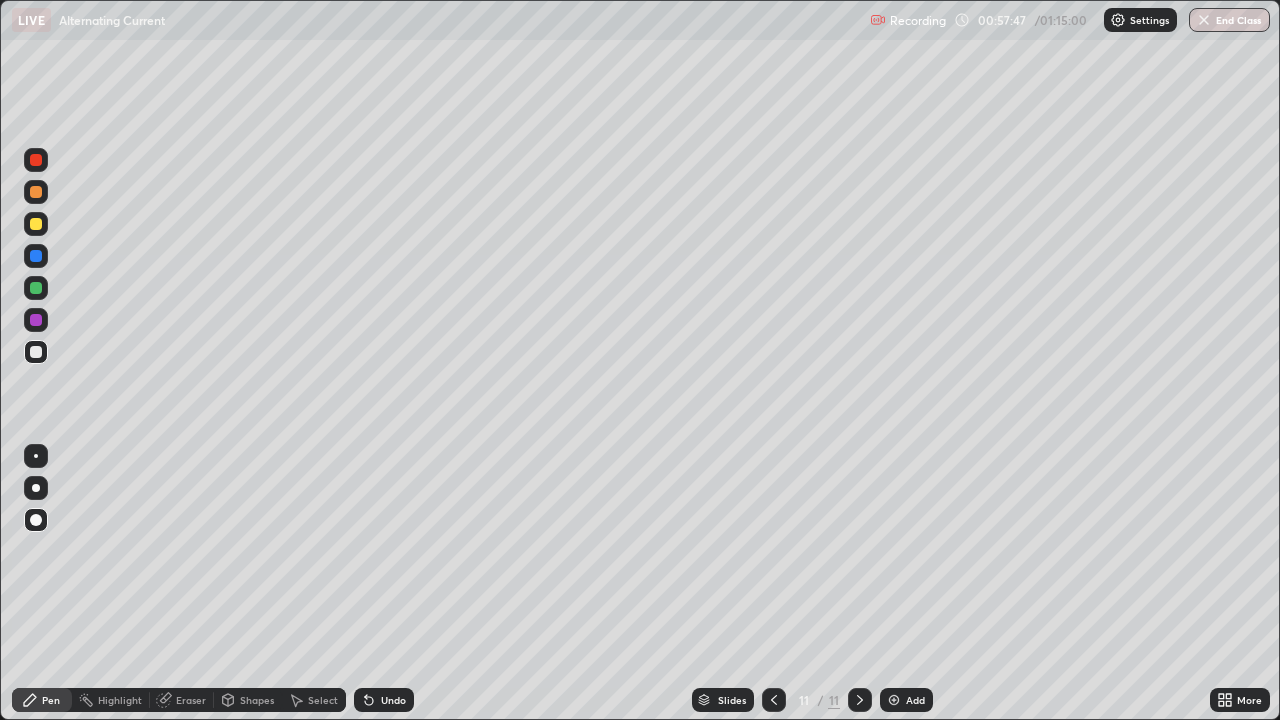 click on "Eraser" at bounding box center [191, 700] 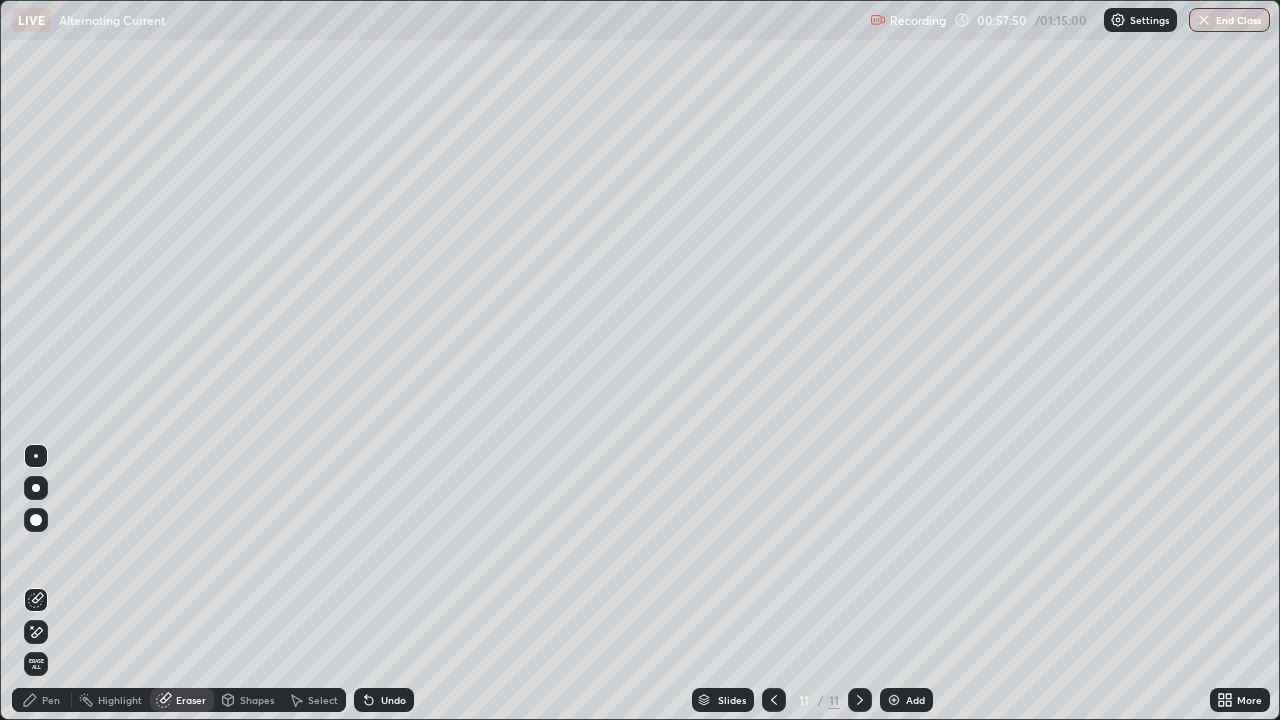 click on "Pen" at bounding box center (42, 700) 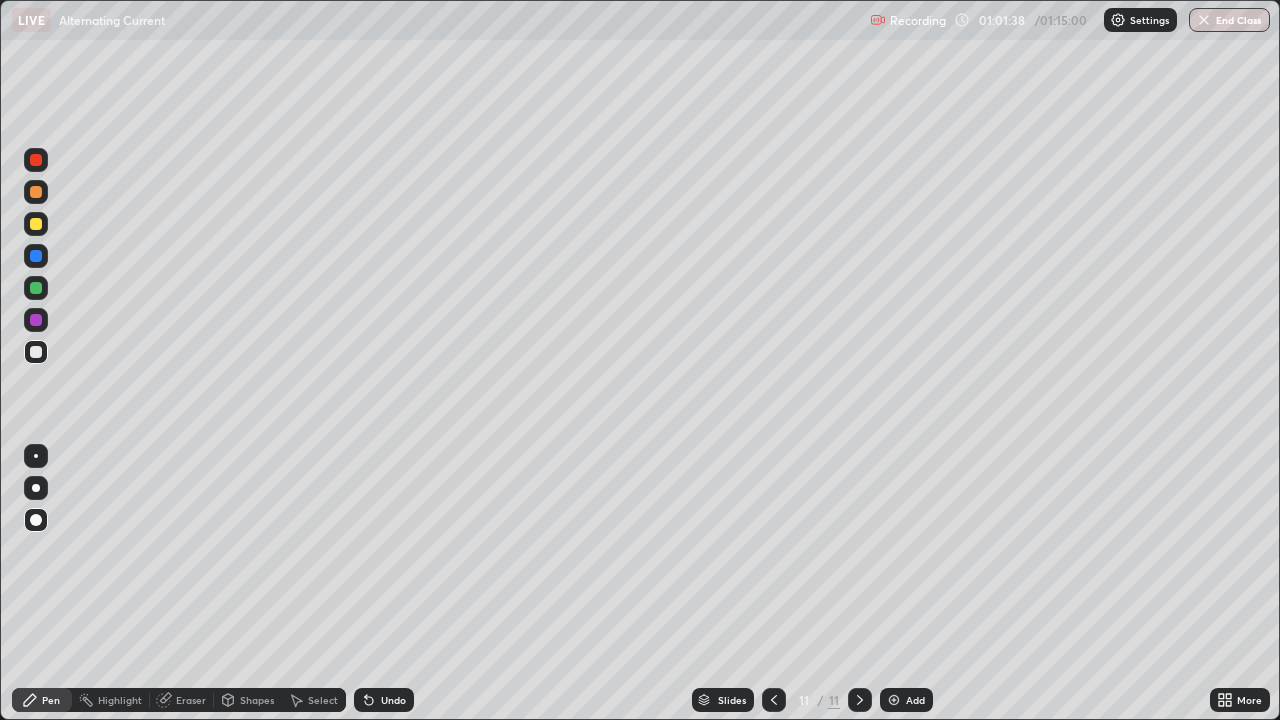 click on "Undo" at bounding box center [393, 700] 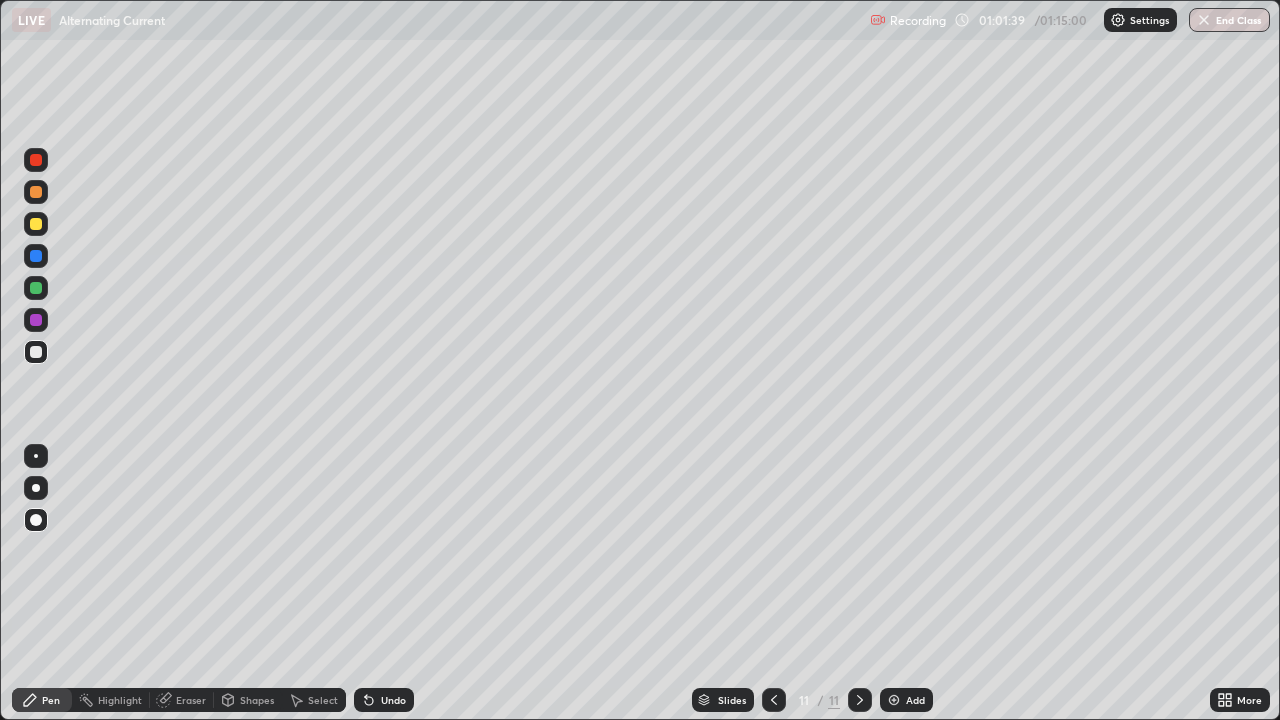 click on "Undo" at bounding box center [393, 700] 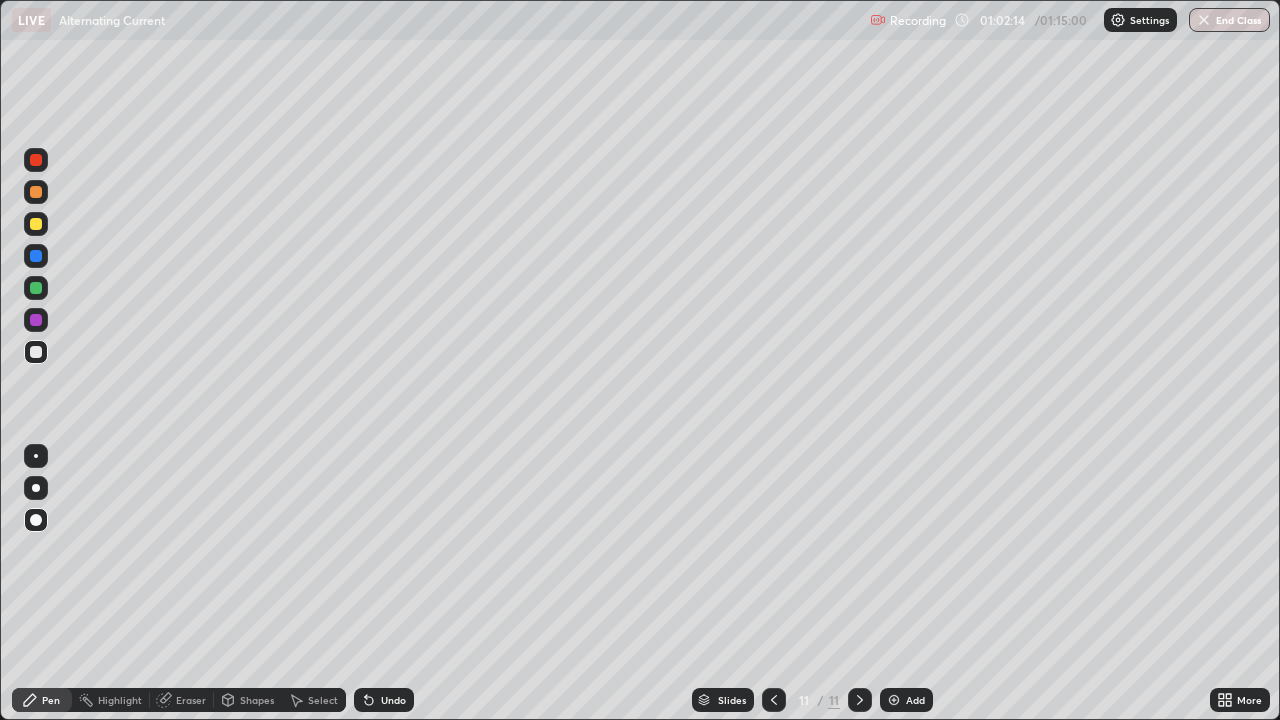 click 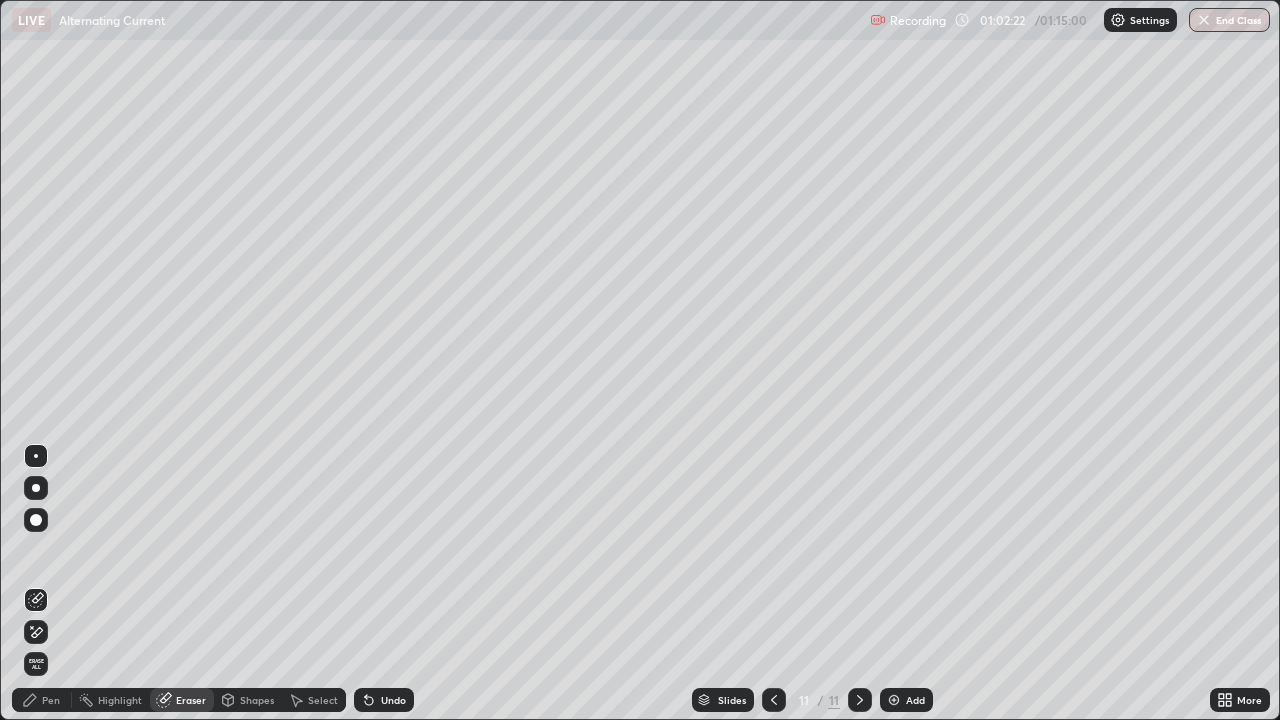click on "Pen" at bounding box center (42, 700) 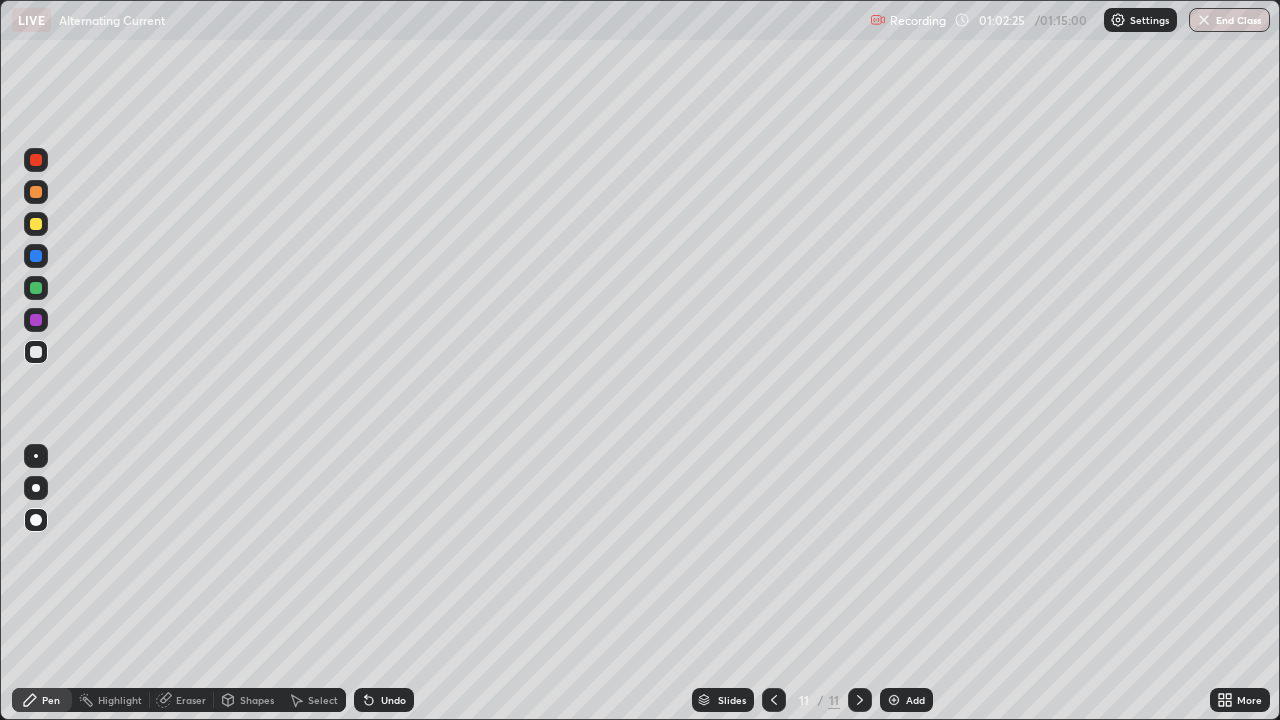 click on "Eraser" at bounding box center [191, 700] 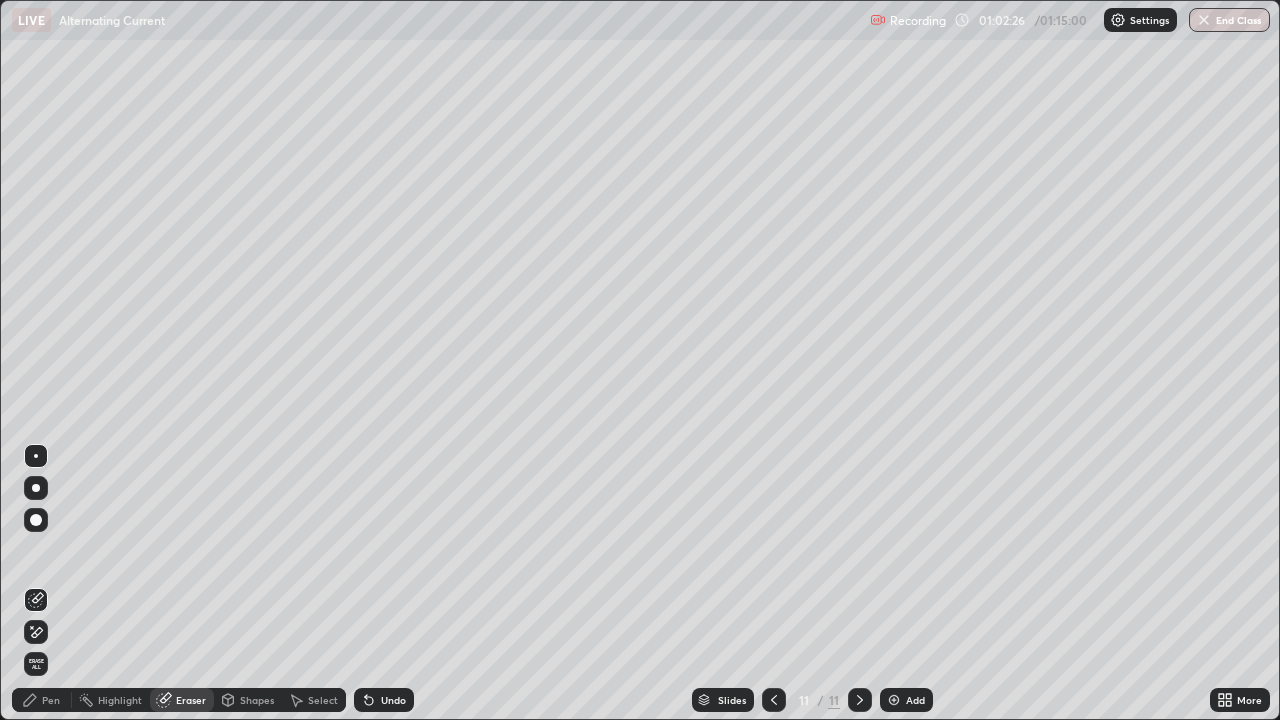 click at bounding box center (36, 632) 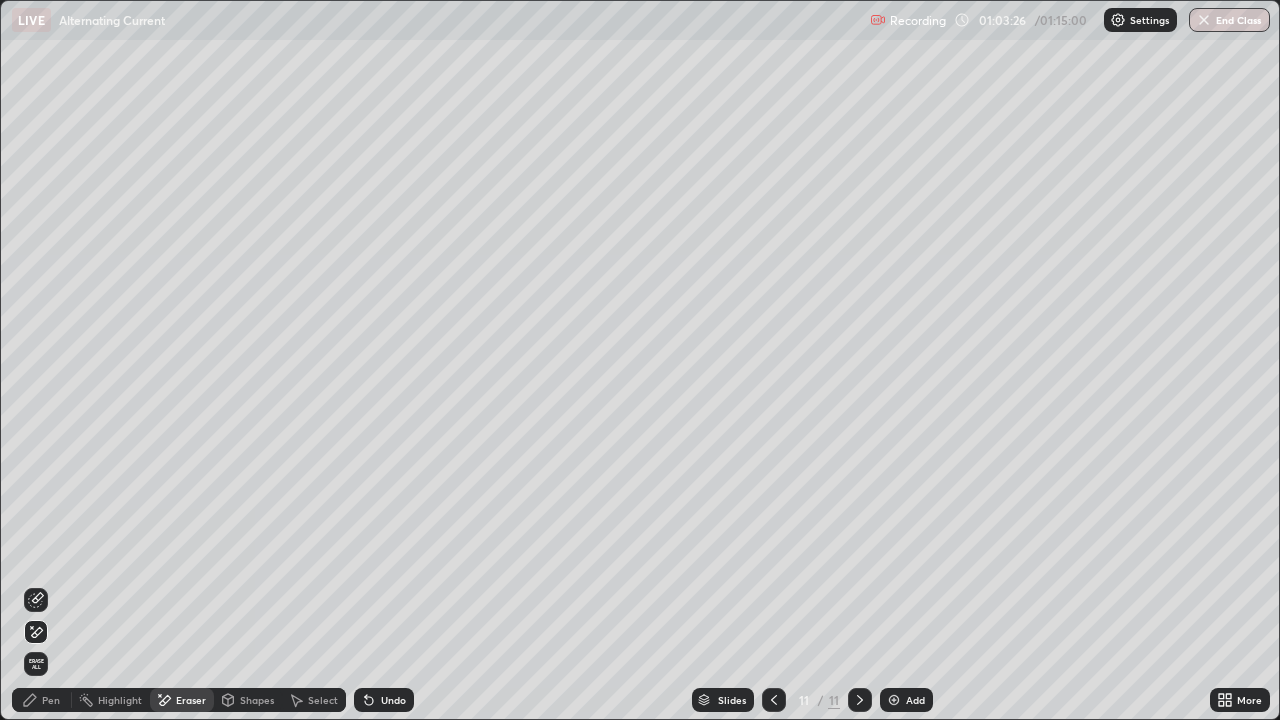 click on "Pen" at bounding box center [51, 700] 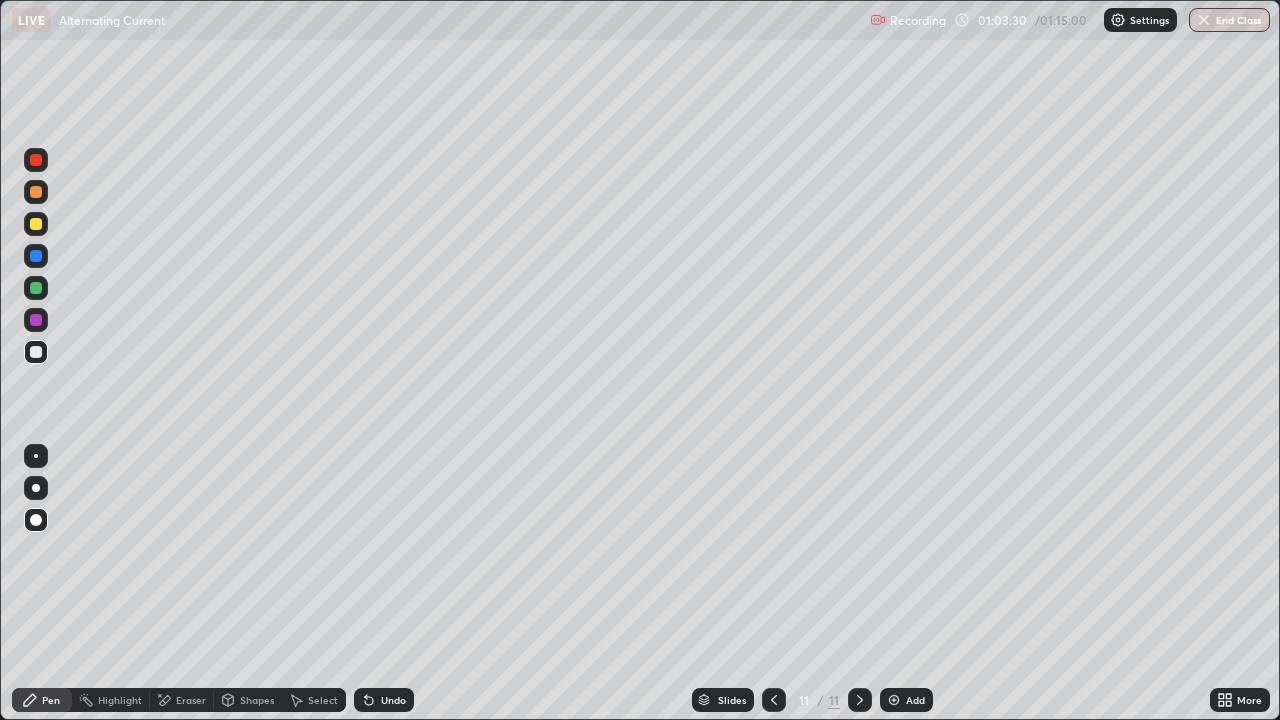 click on "Undo" at bounding box center [384, 700] 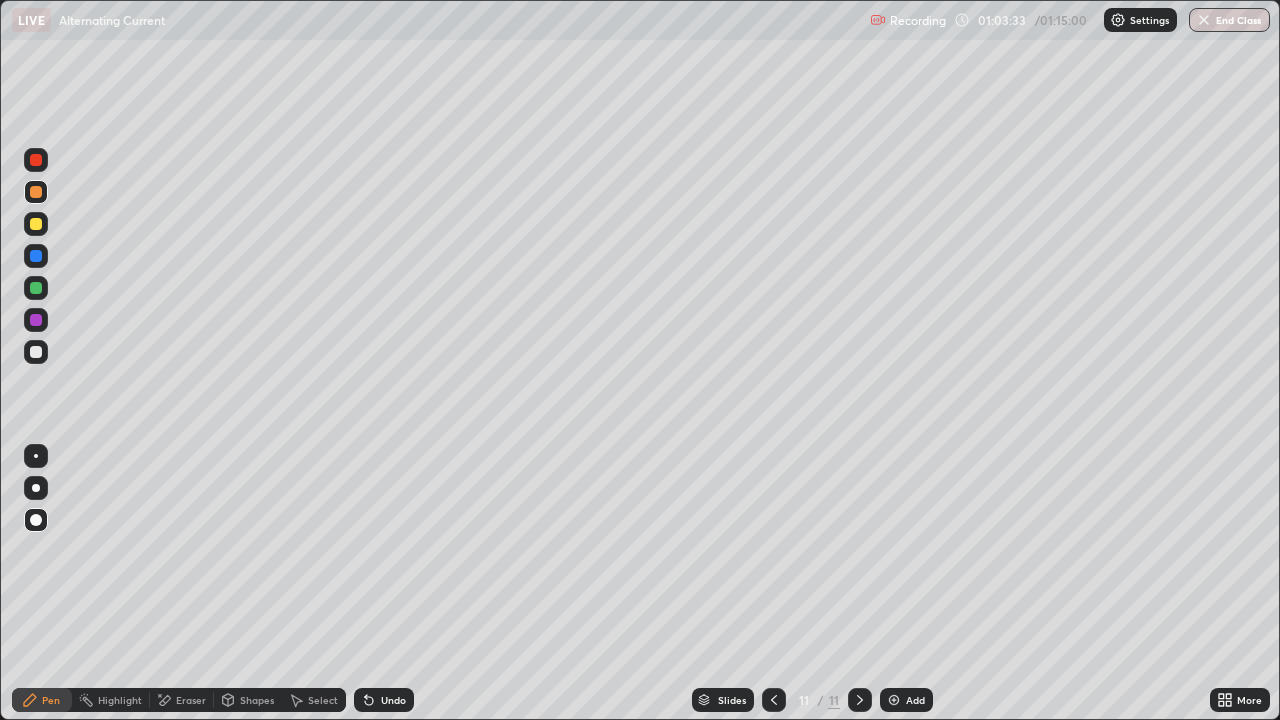 click at bounding box center [36, 352] 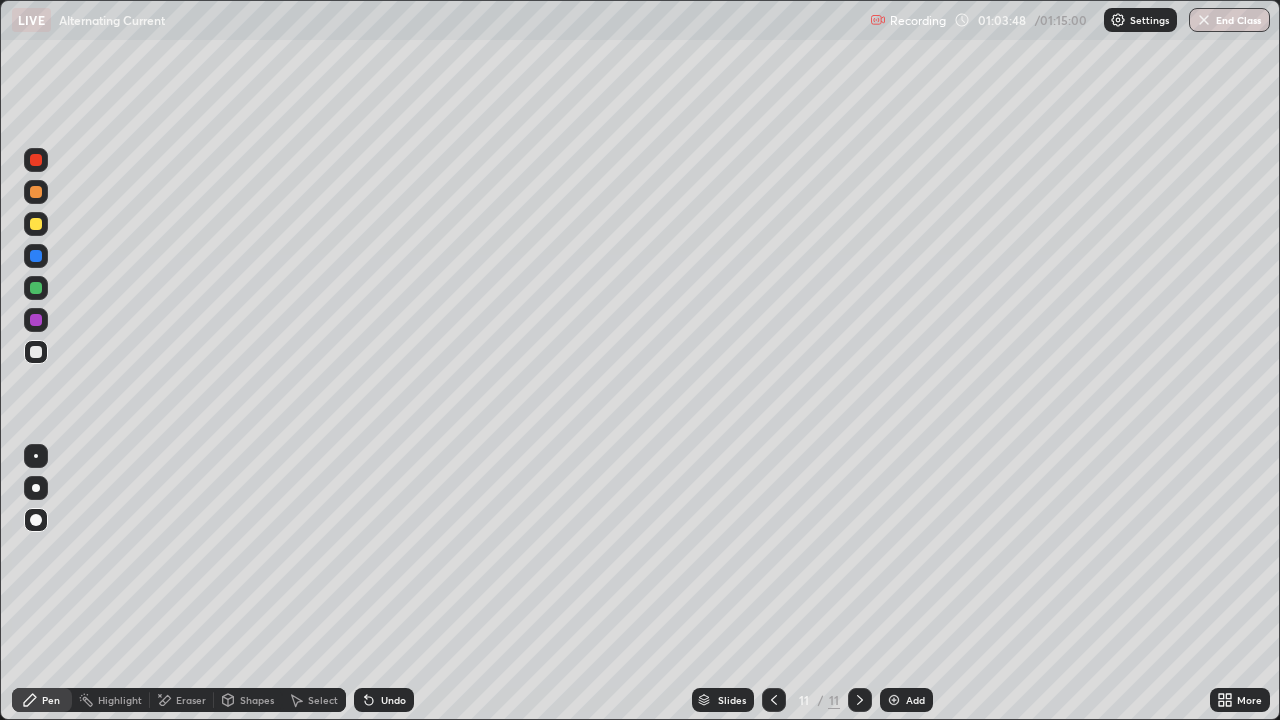 click on "Undo" at bounding box center [393, 700] 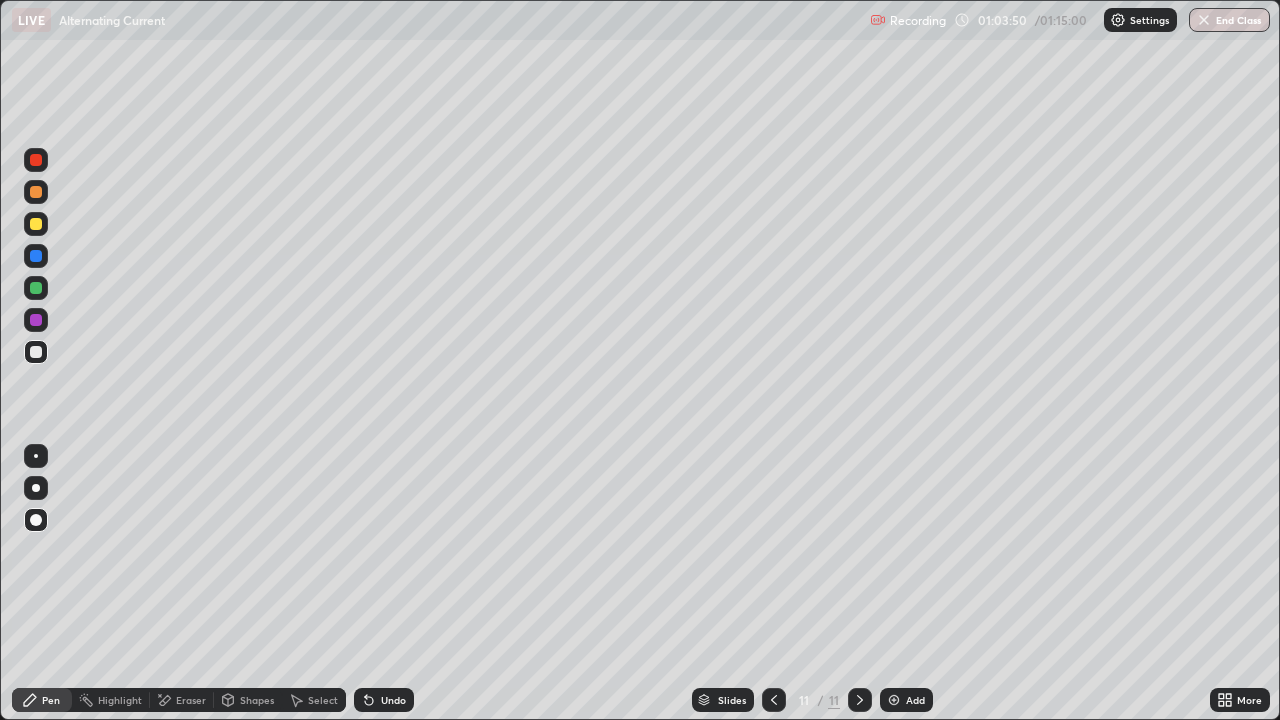 click on "Undo" at bounding box center (393, 700) 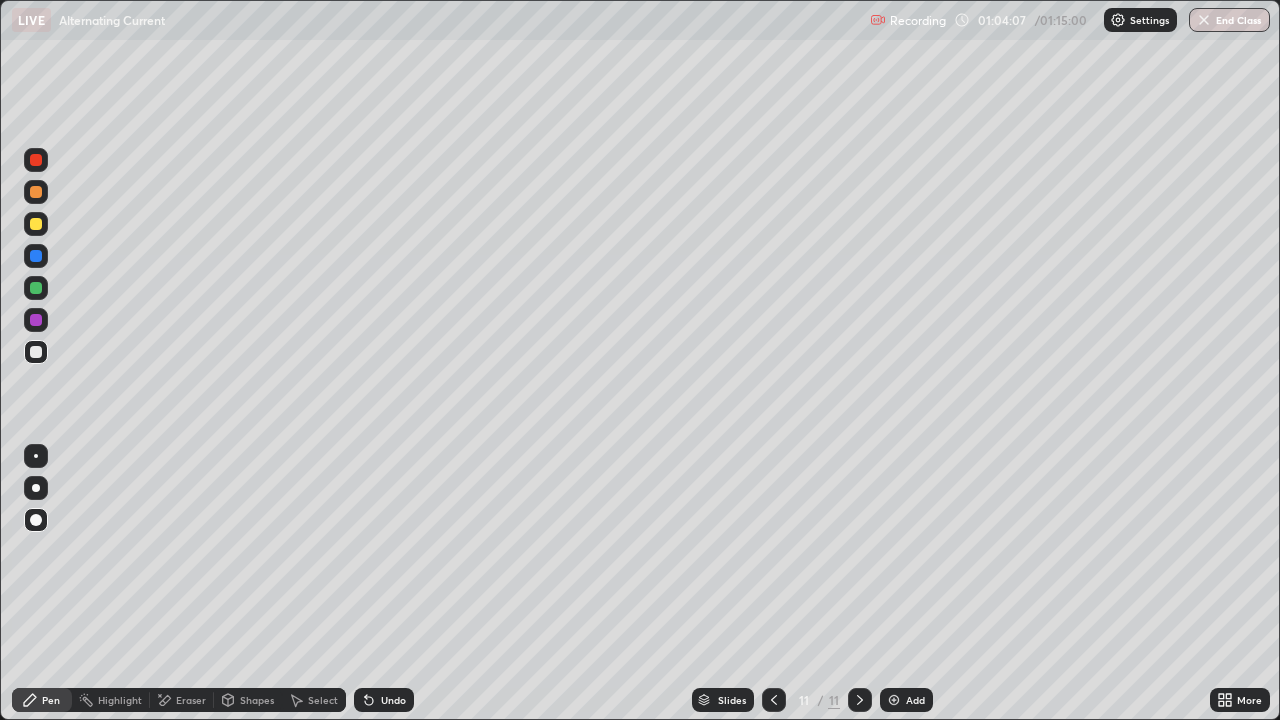 click on "Eraser" at bounding box center (191, 700) 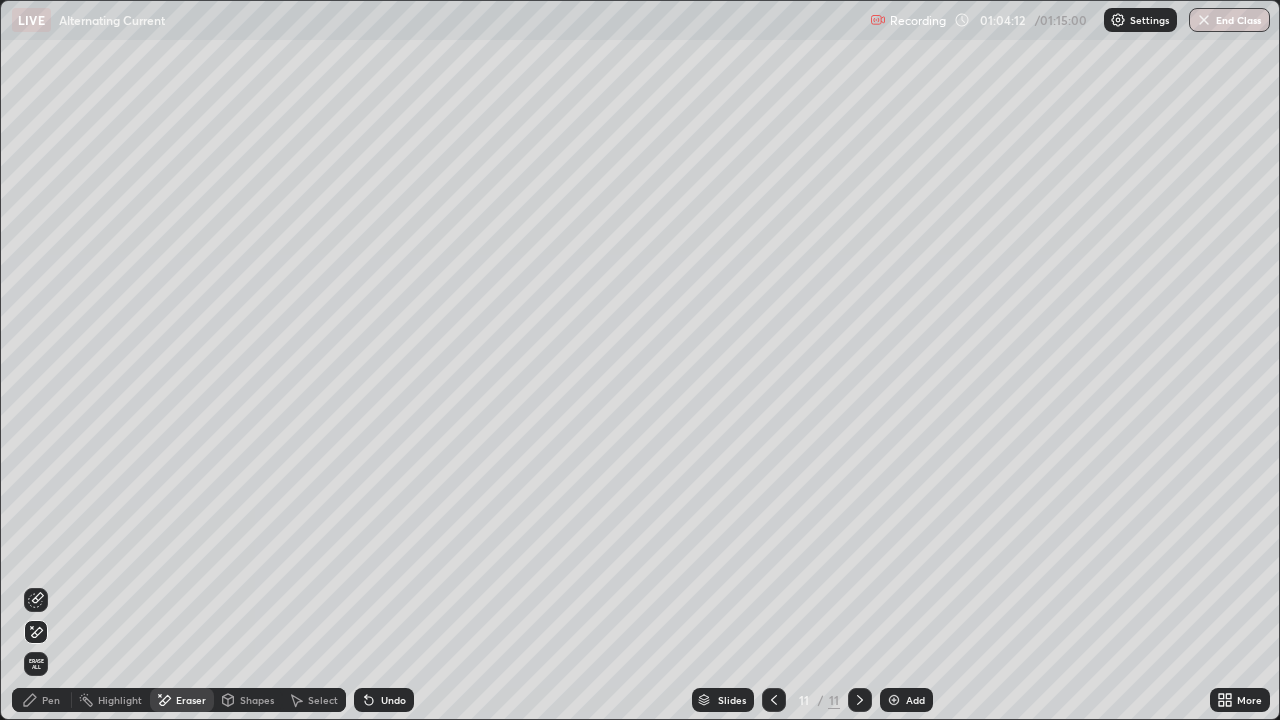 click on "Pen" at bounding box center (51, 700) 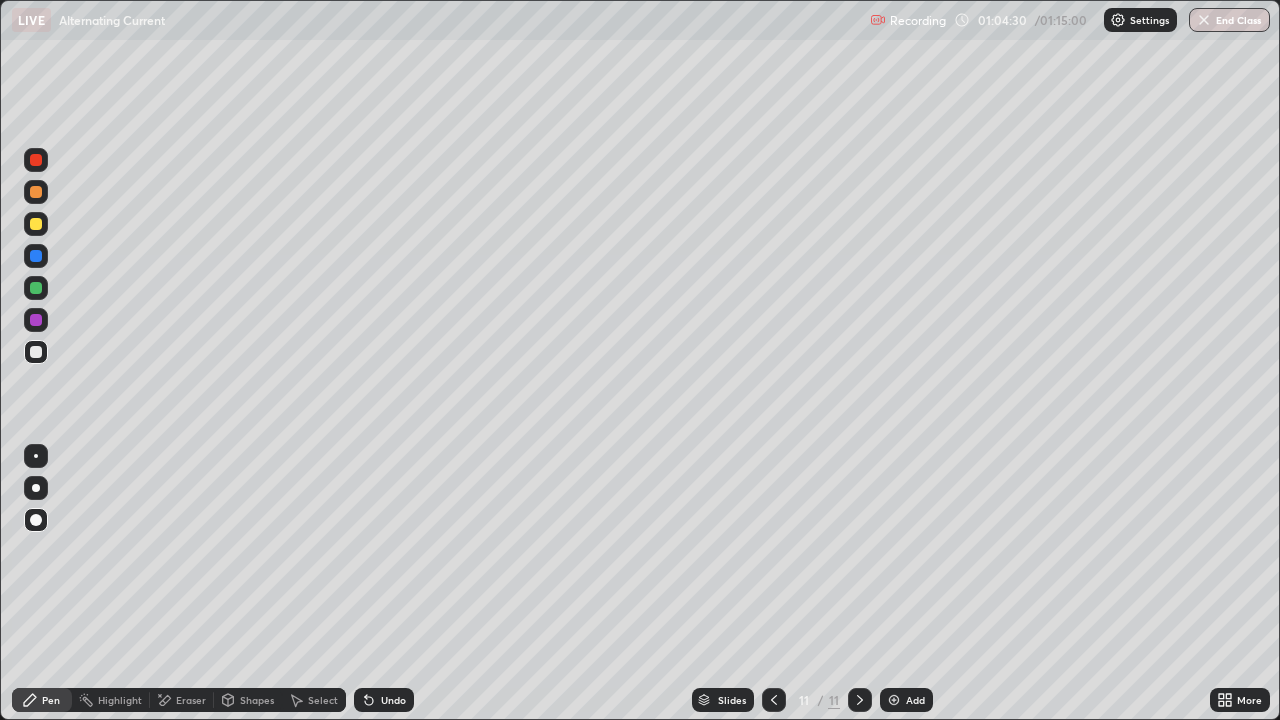 click at bounding box center (36, 224) 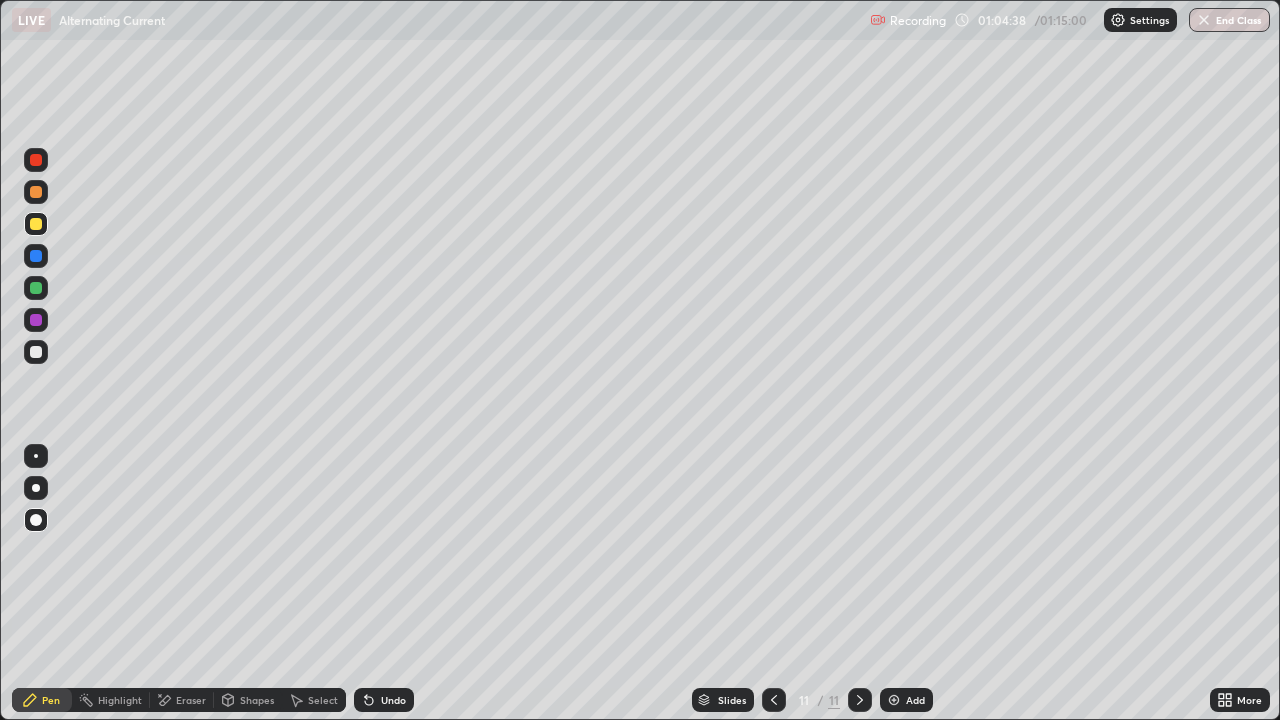 click on "Undo" at bounding box center (384, 700) 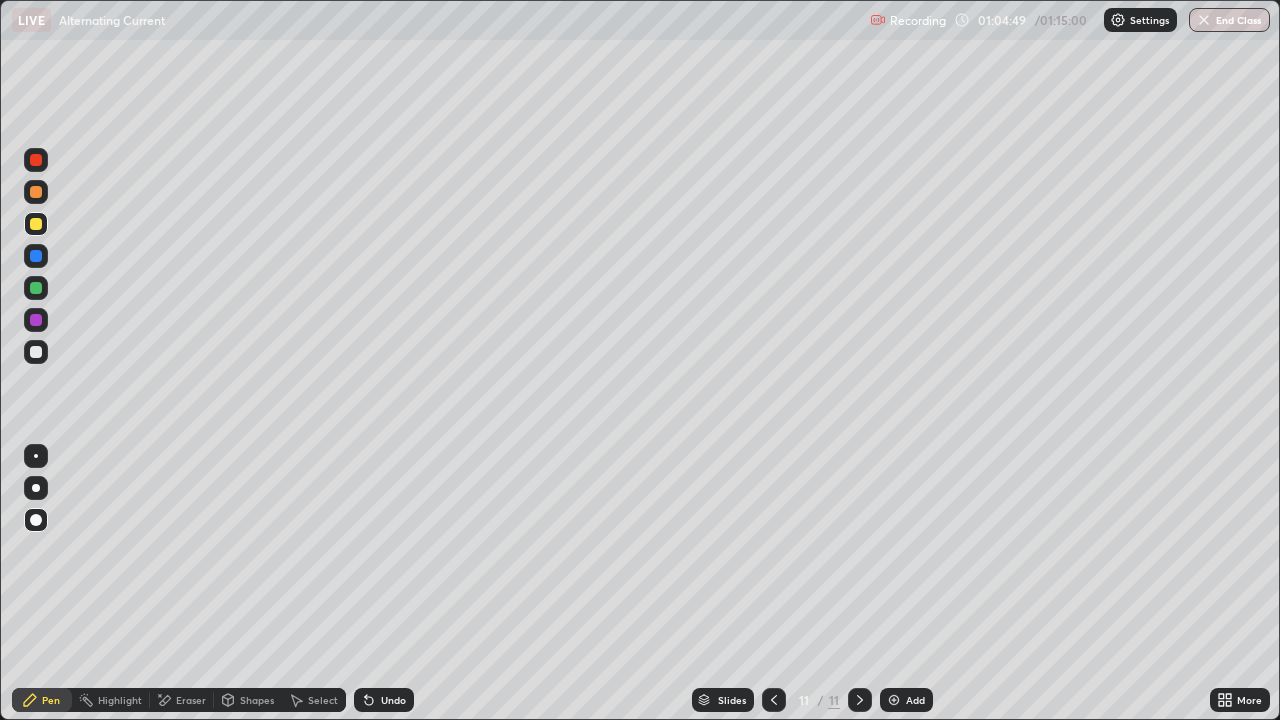 click on "Undo" at bounding box center [384, 700] 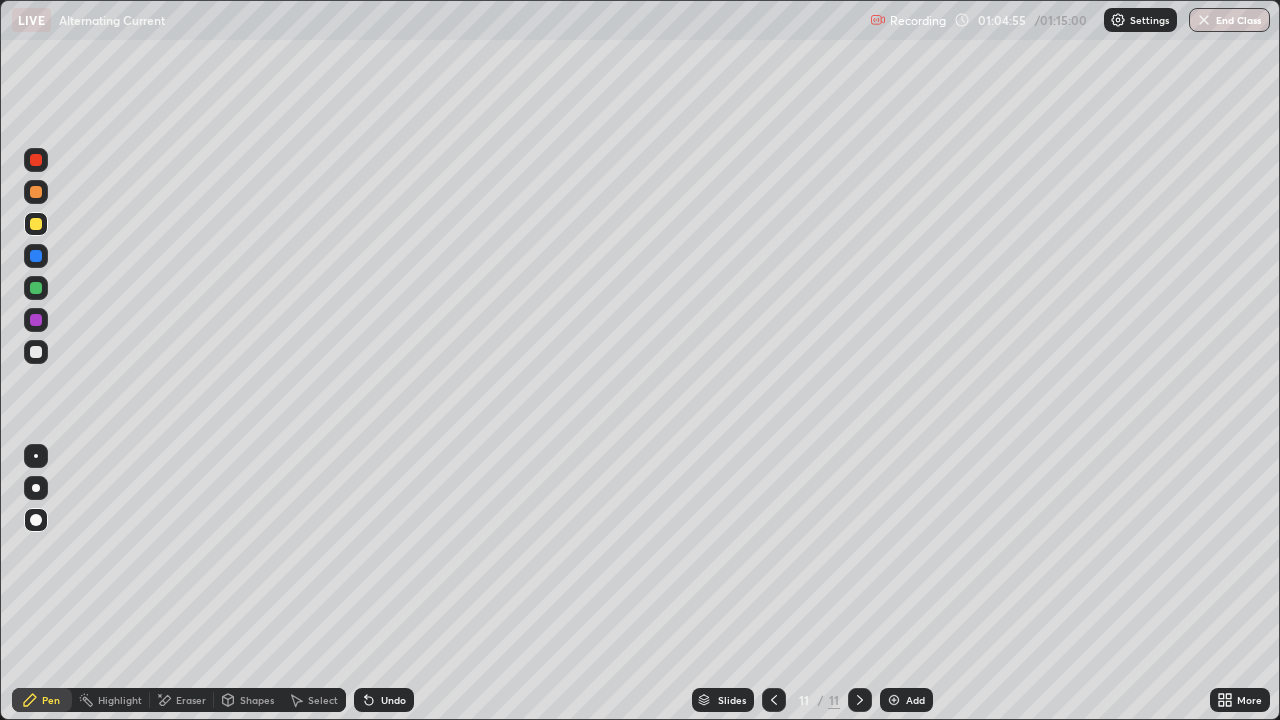 click at bounding box center [36, 192] 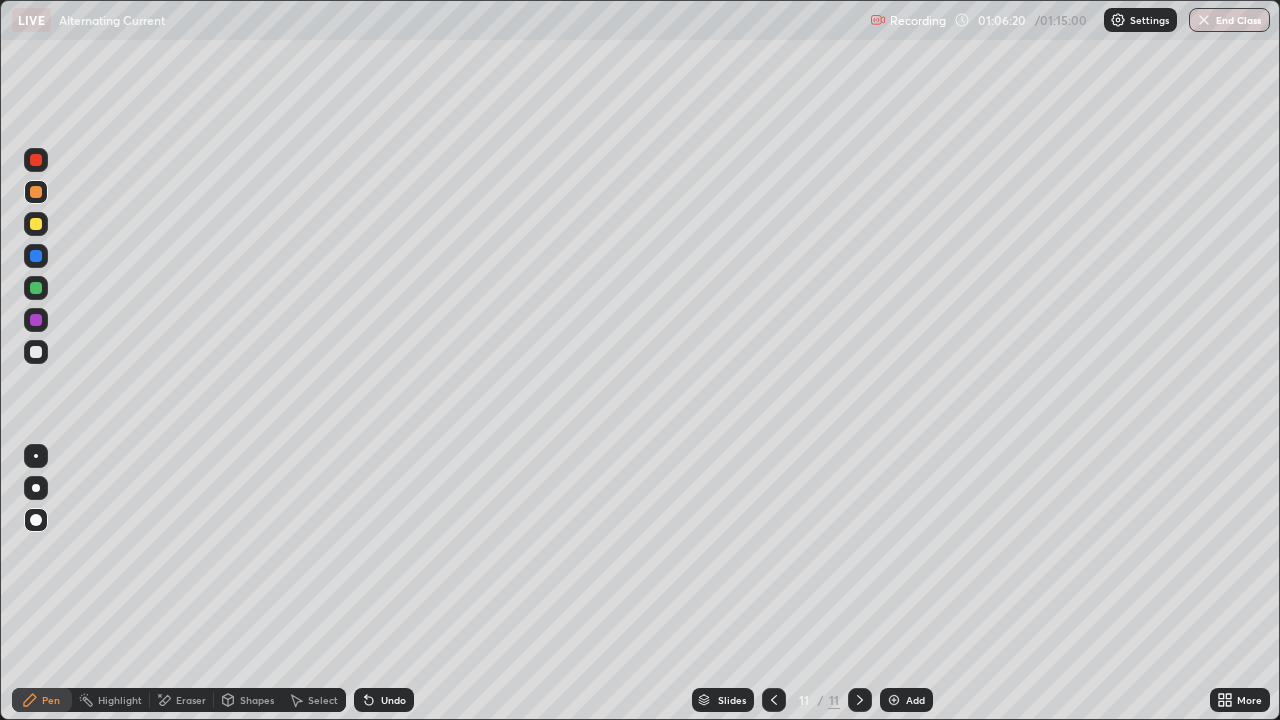 click on "Undo" at bounding box center (384, 700) 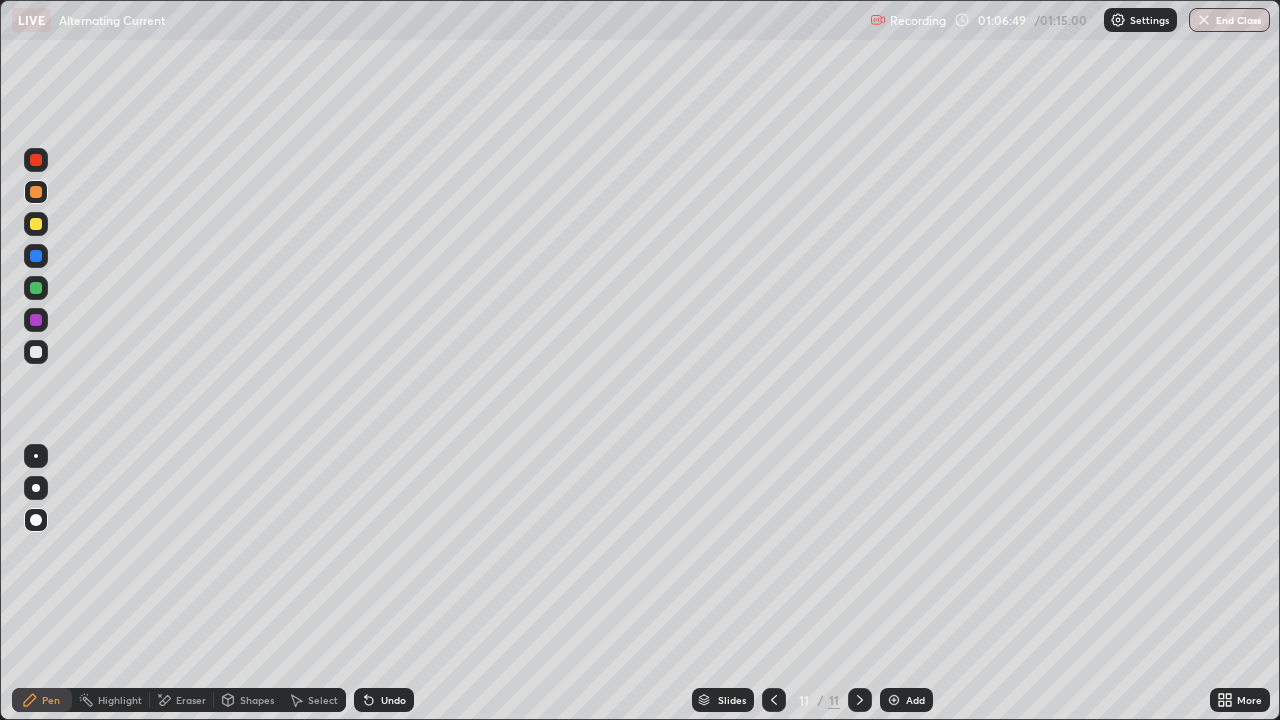 click on "Eraser" at bounding box center [191, 700] 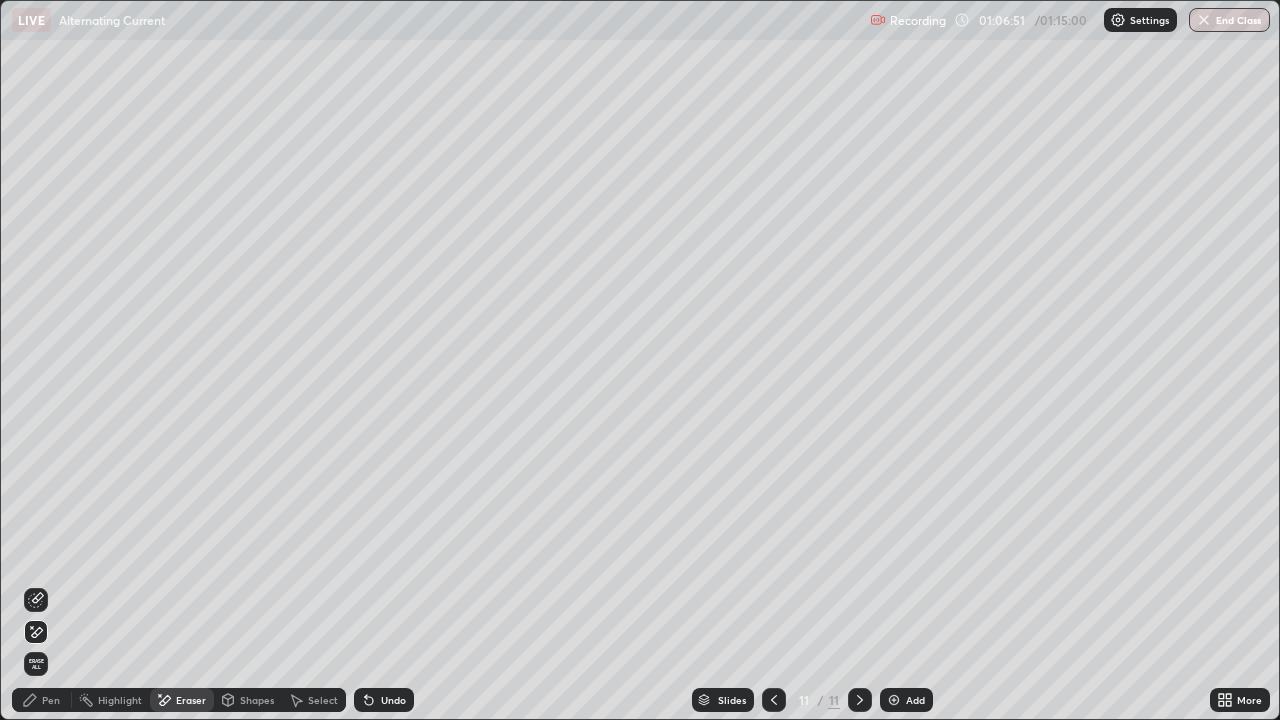 click on "Pen" at bounding box center (51, 700) 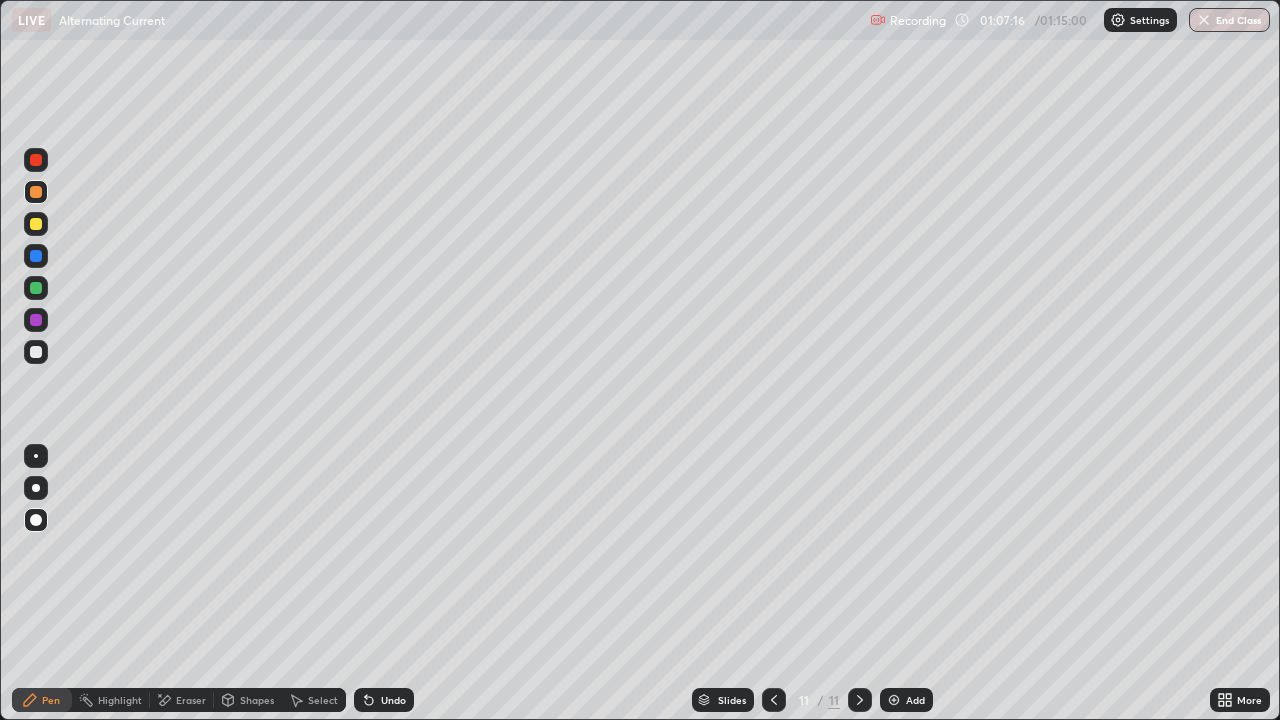 click on "End Class" at bounding box center (1229, 20) 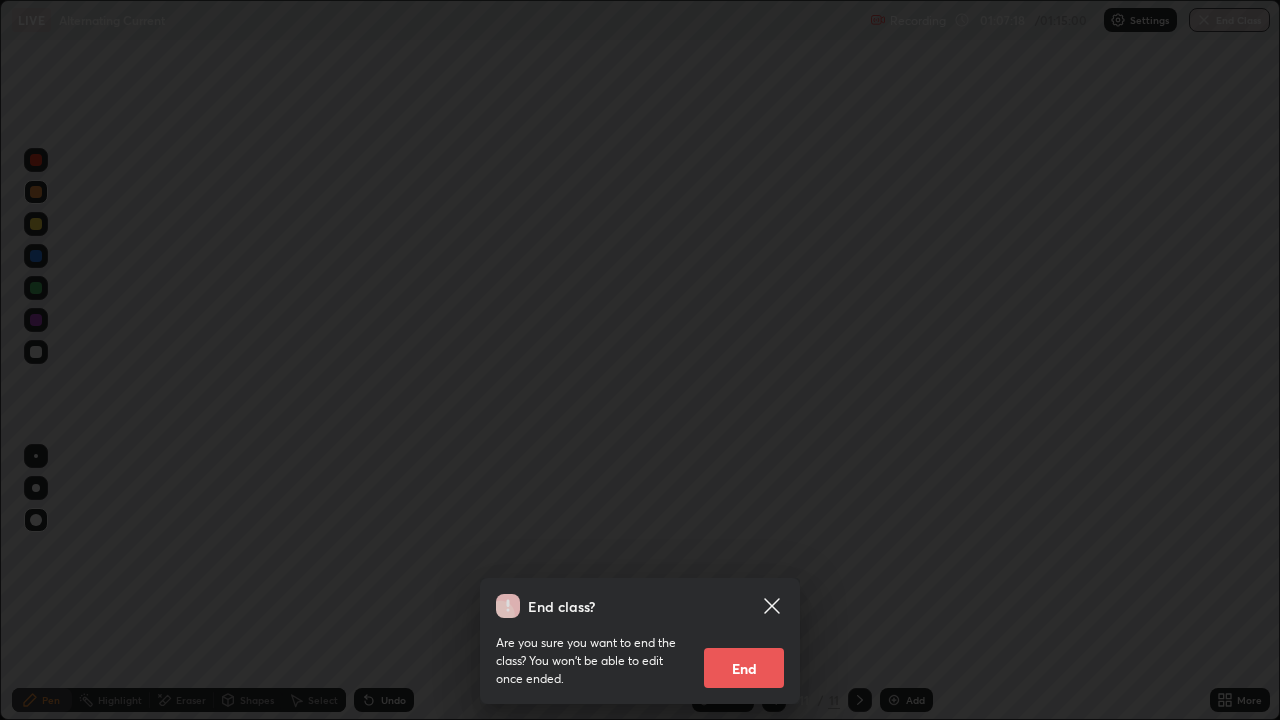 click on "End" at bounding box center [744, 668] 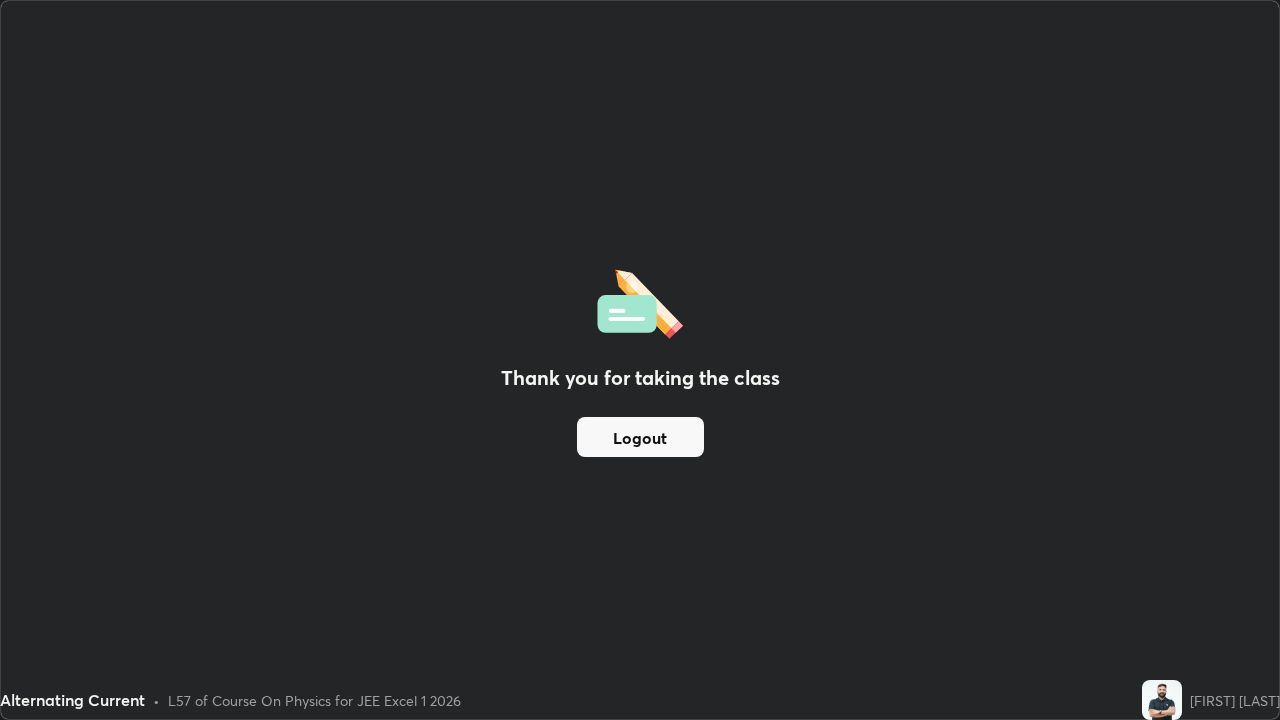 click on "Logout" at bounding box center [640, 437] 